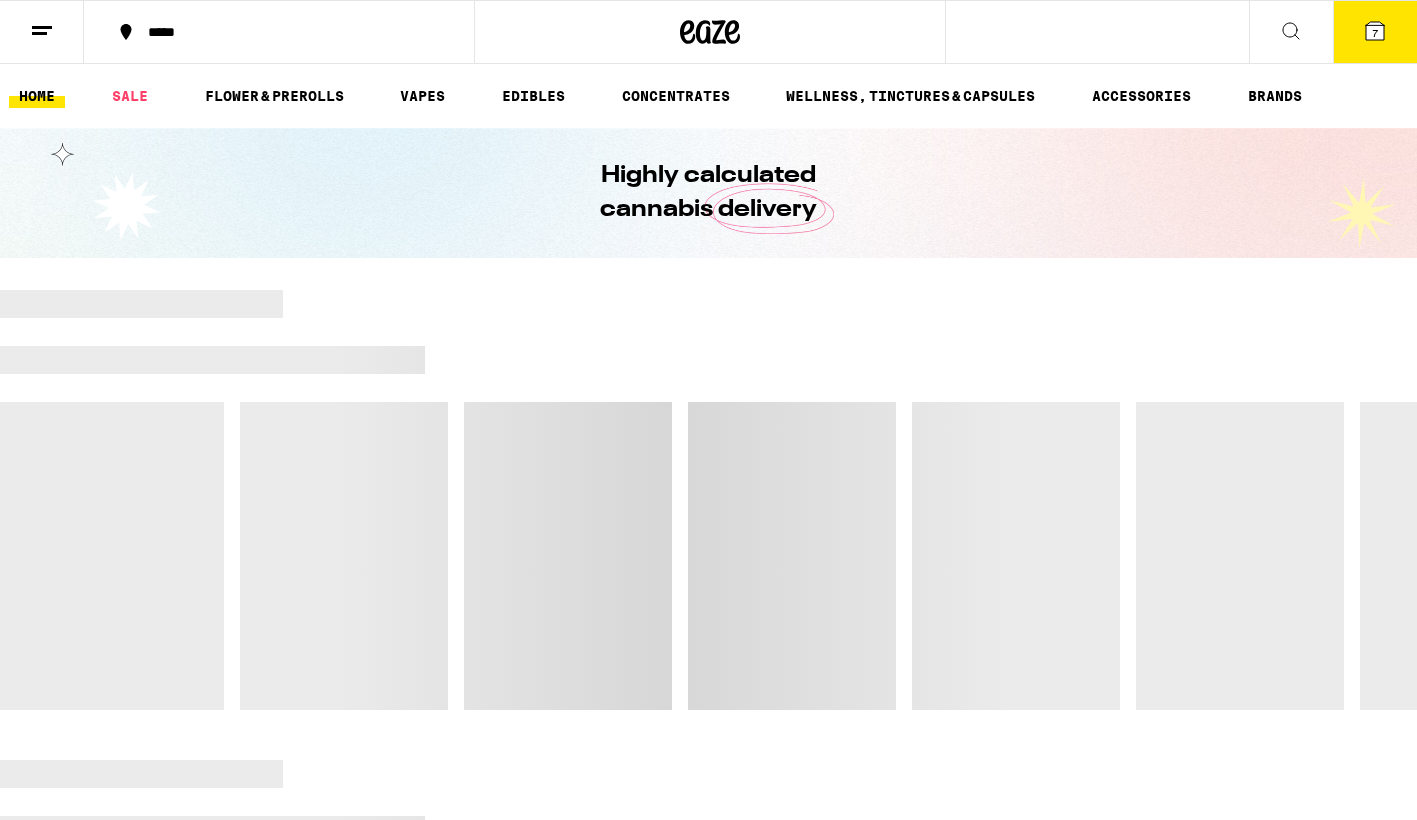 scroll, scrollTop: 0, scrollLeft: 0, axis: both 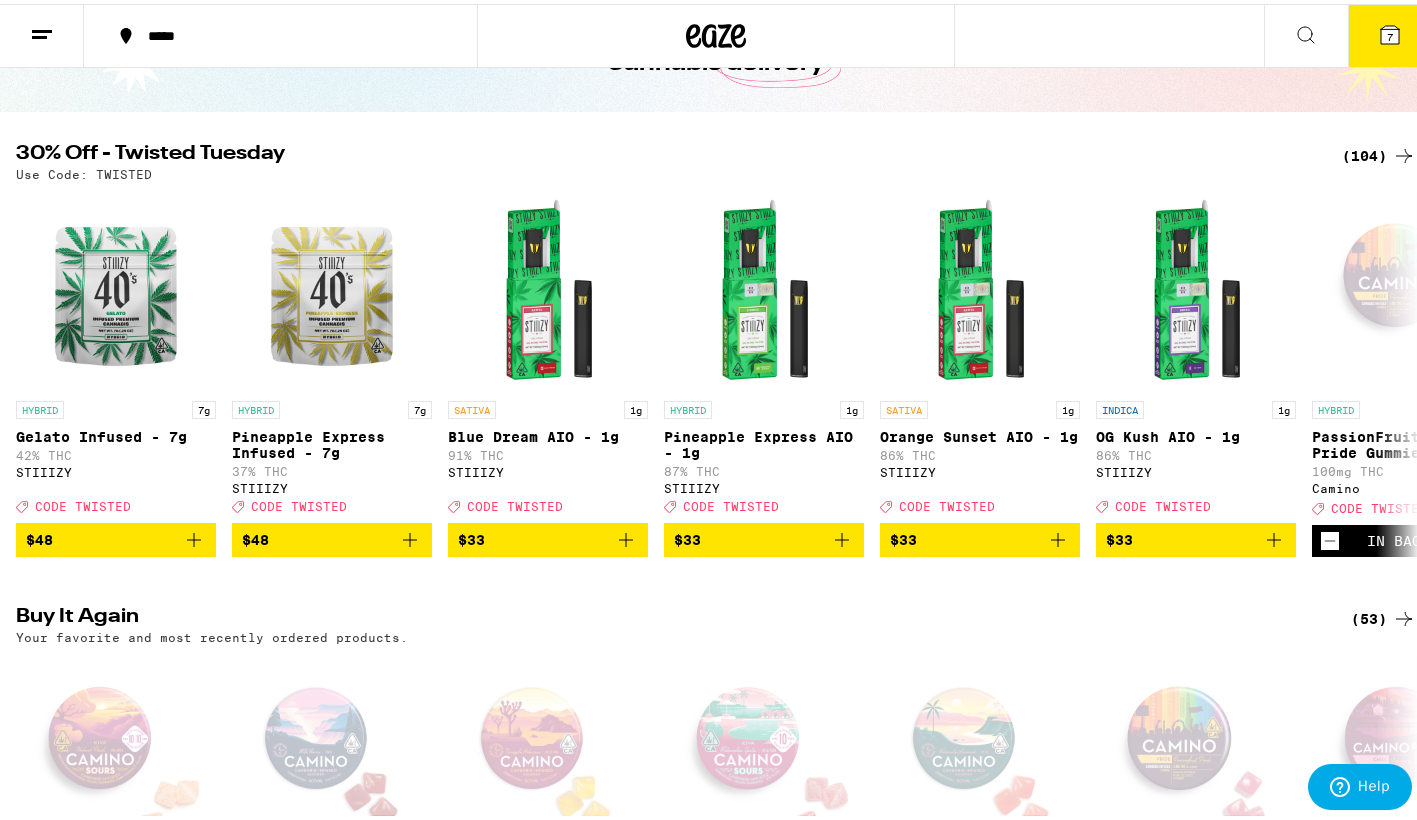 click 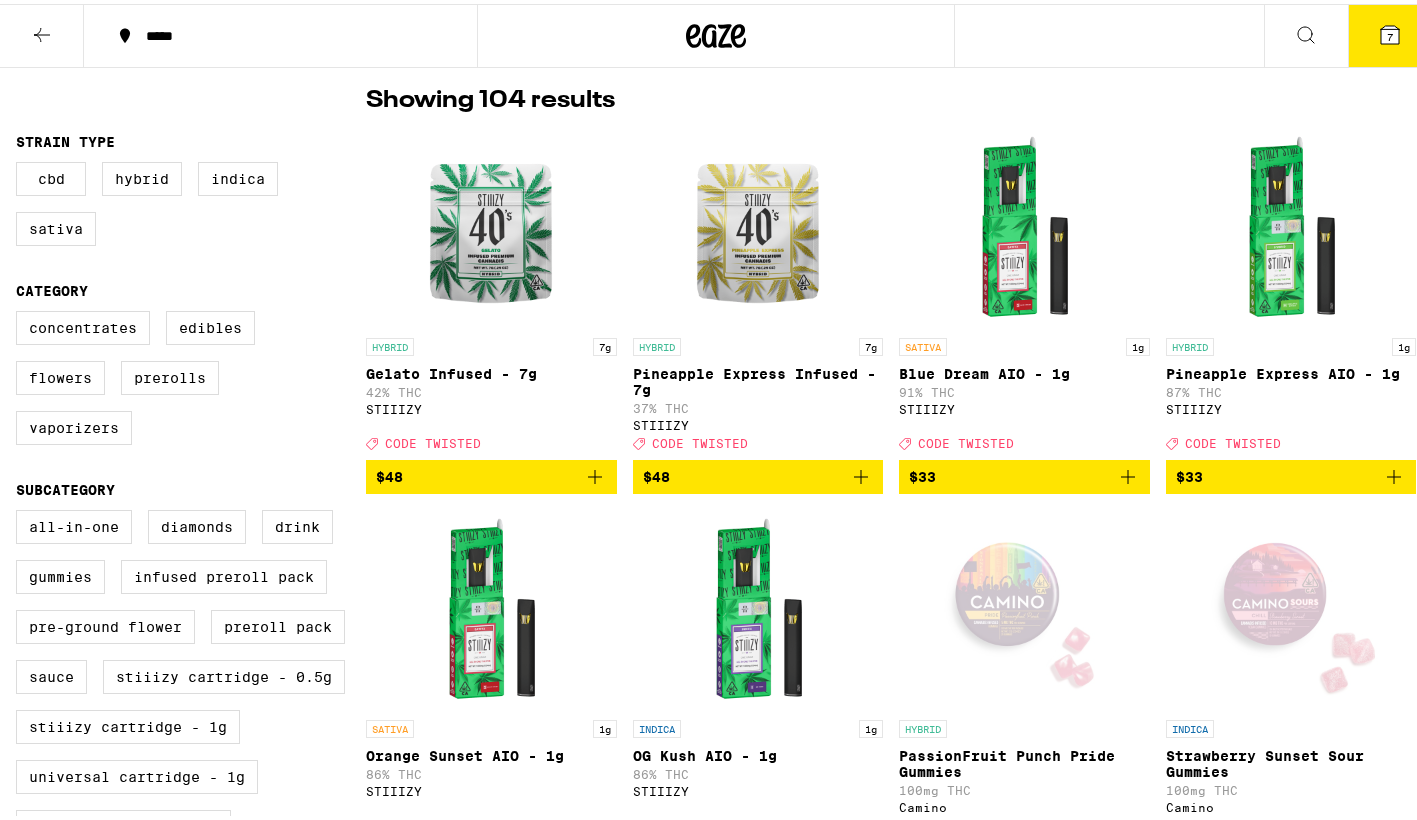 scroll, scrollTop: 0, scrollLeft: 0, axis: both 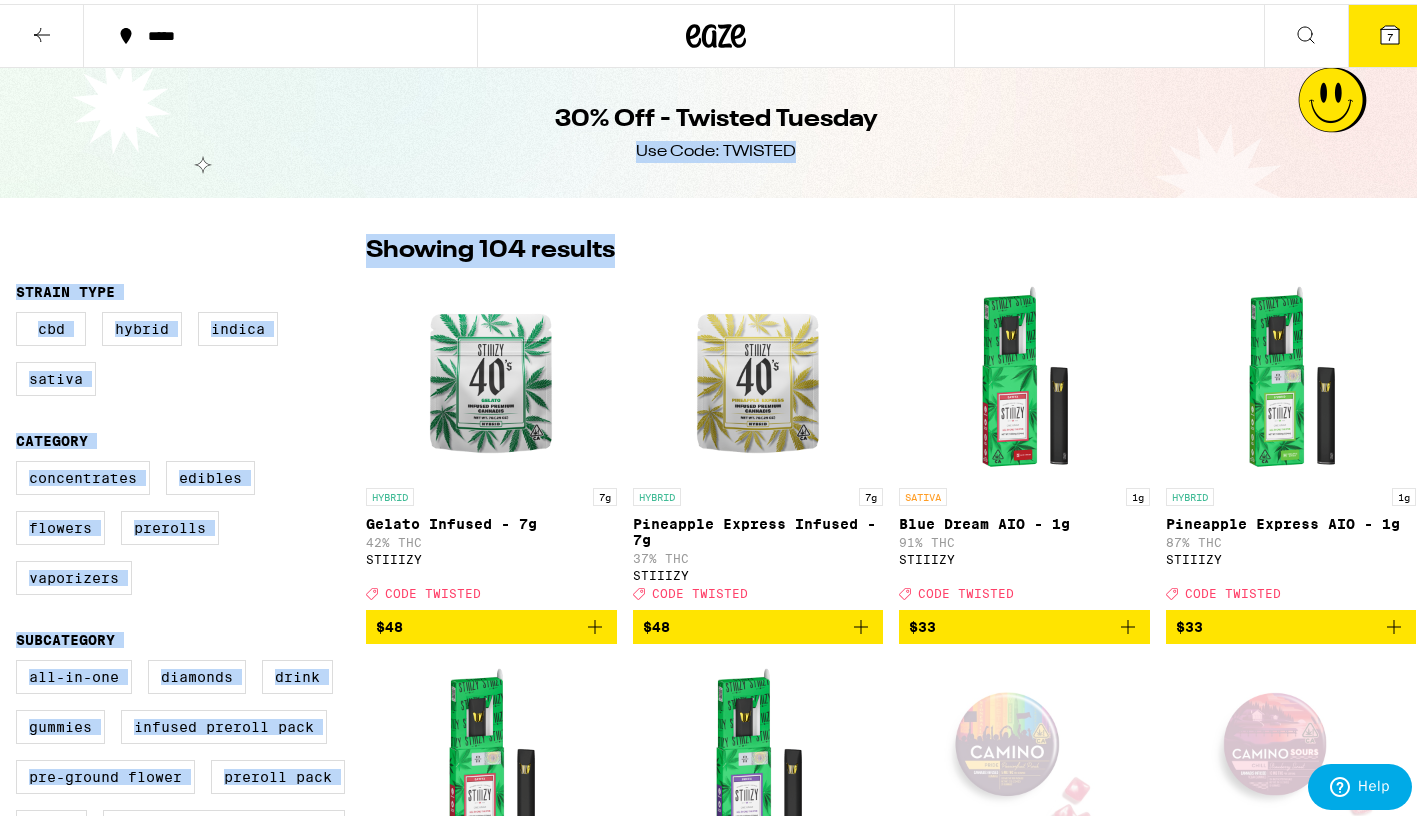 drag, startPoint x: 1385, startPoint y: 157, endPoint x: 1338, endPoint y: 253, distance: 106.887794 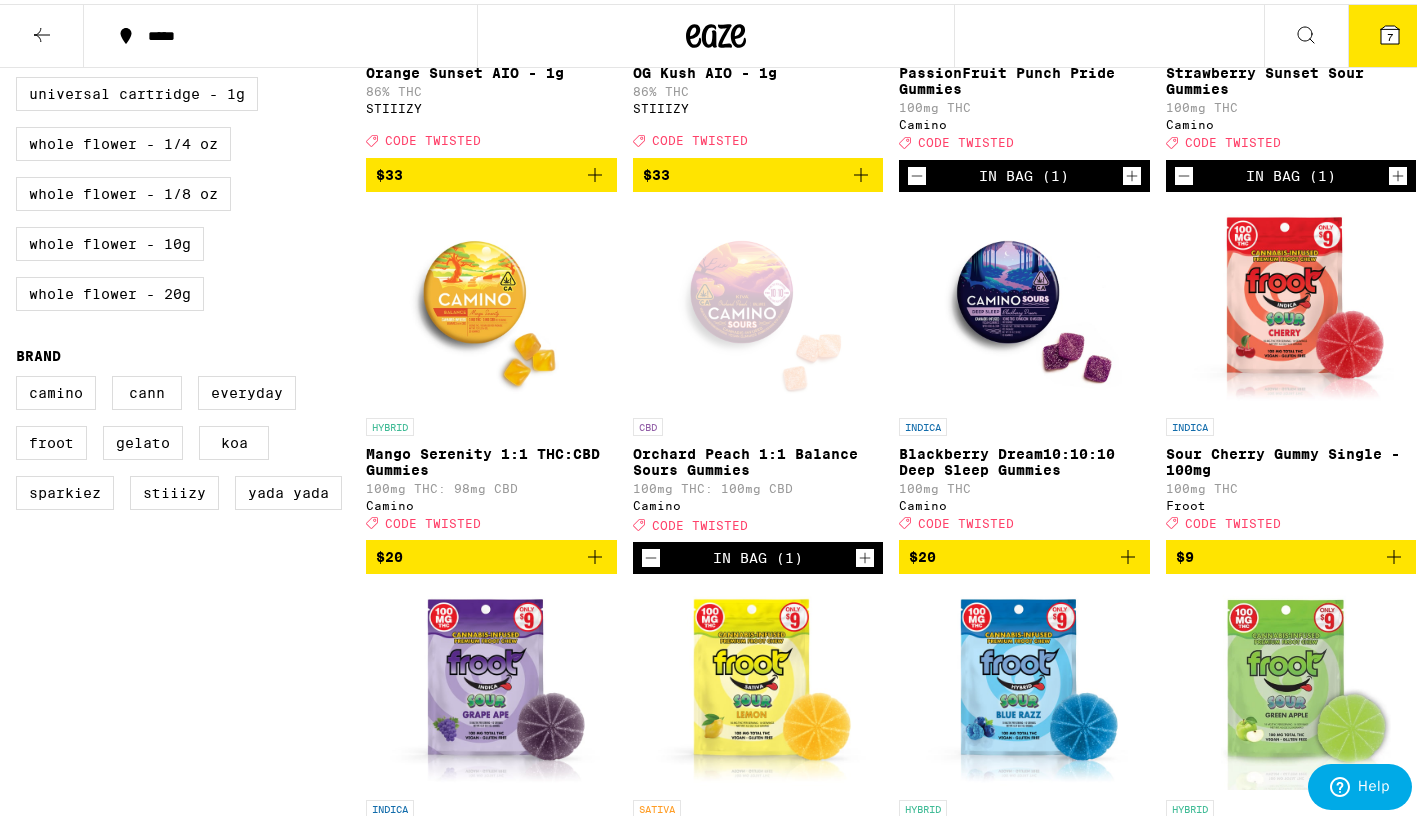scroll, scrollTop: 839, scrollLeft: 0, axis: vertical 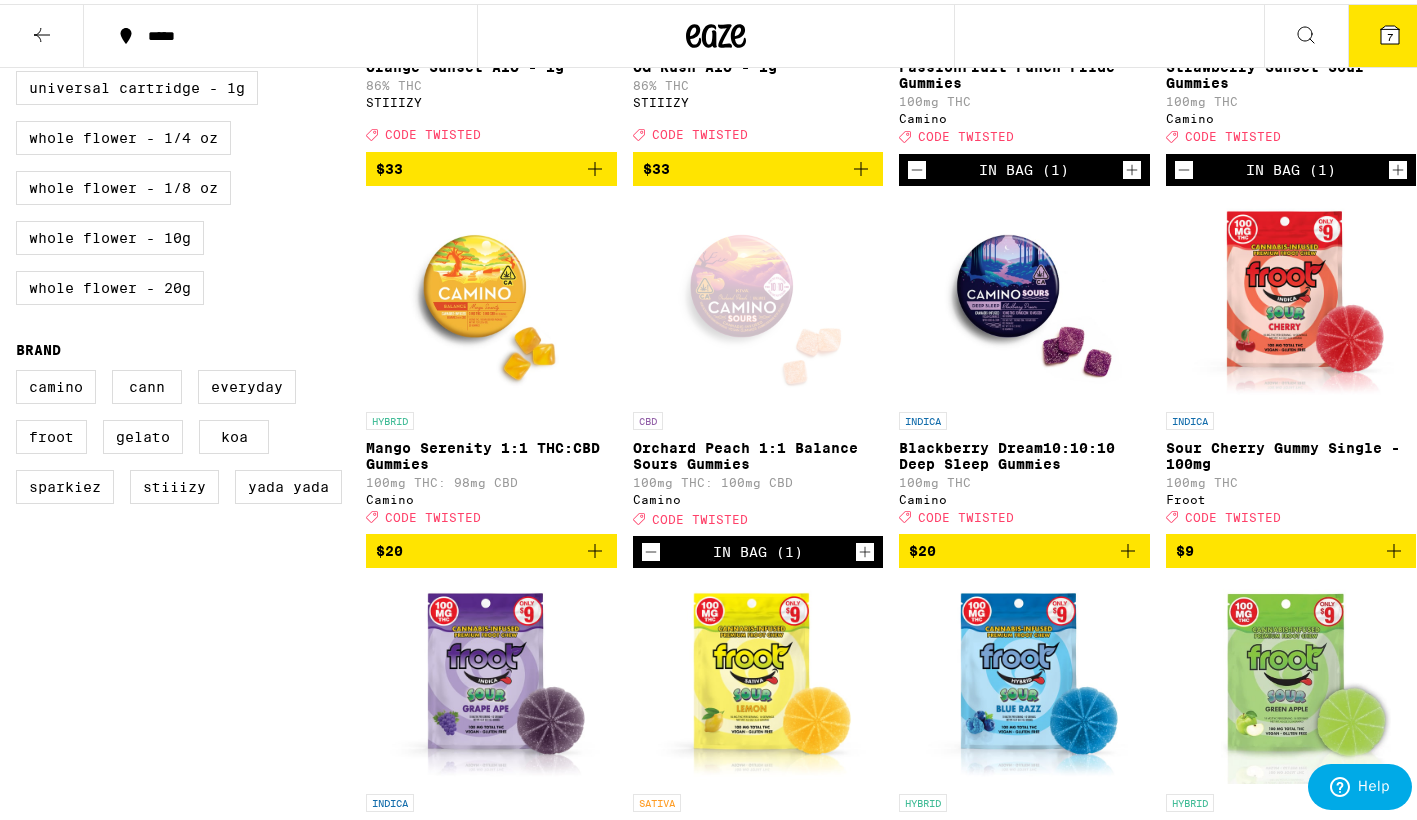 click 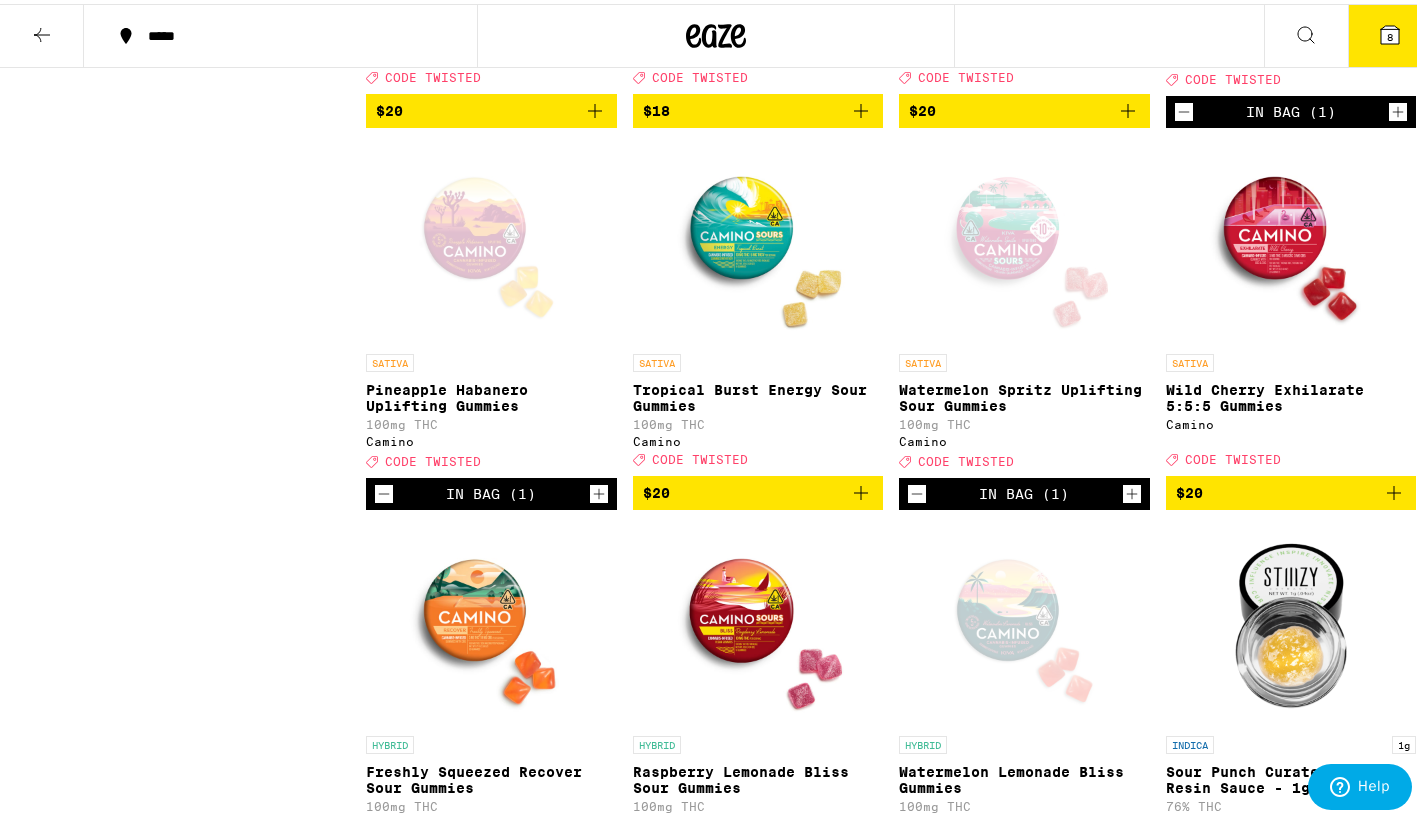 scroll, scrollTop: 3174, scrollLeft: 0, axis: vertical 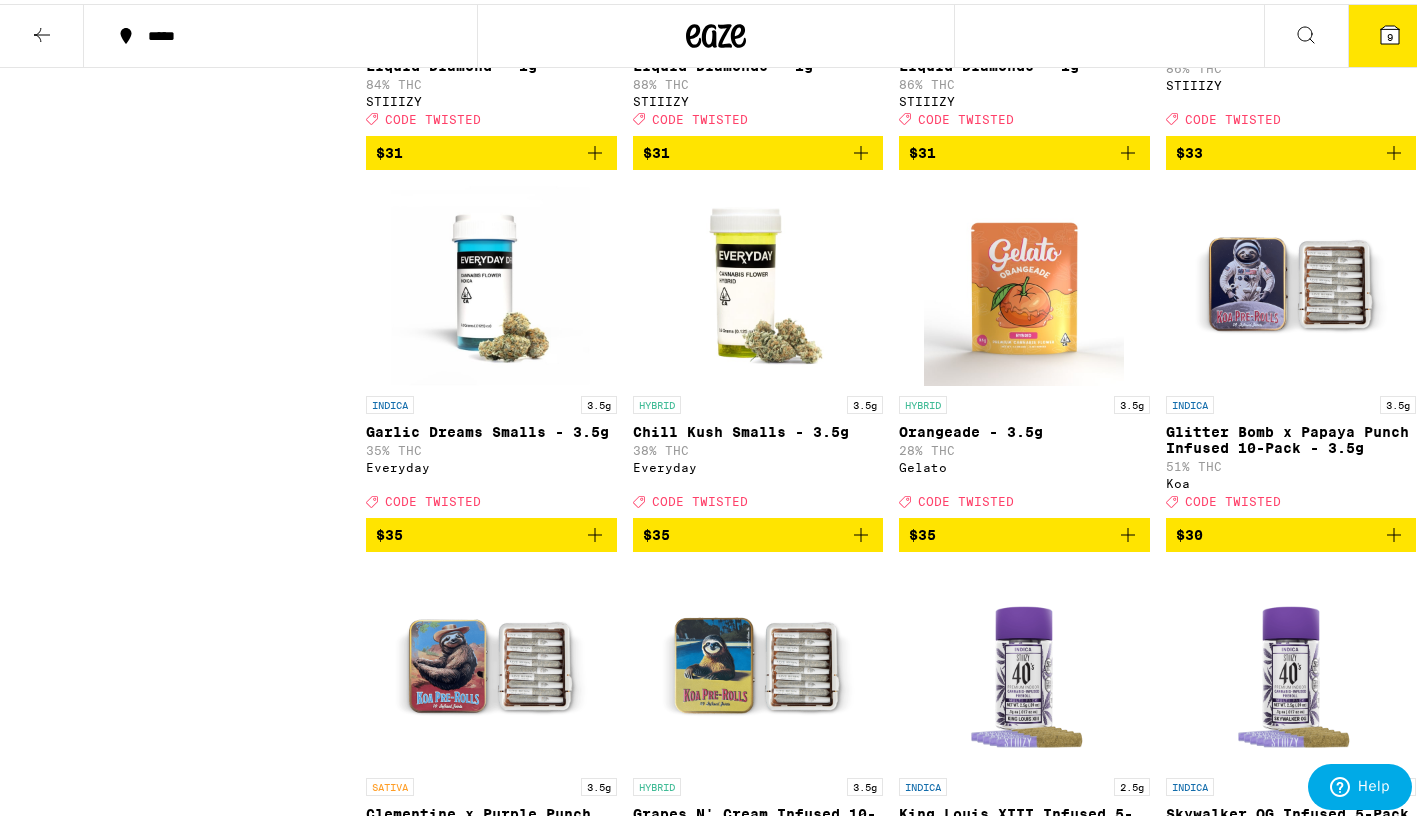 click at bounding box center (1291, 282) 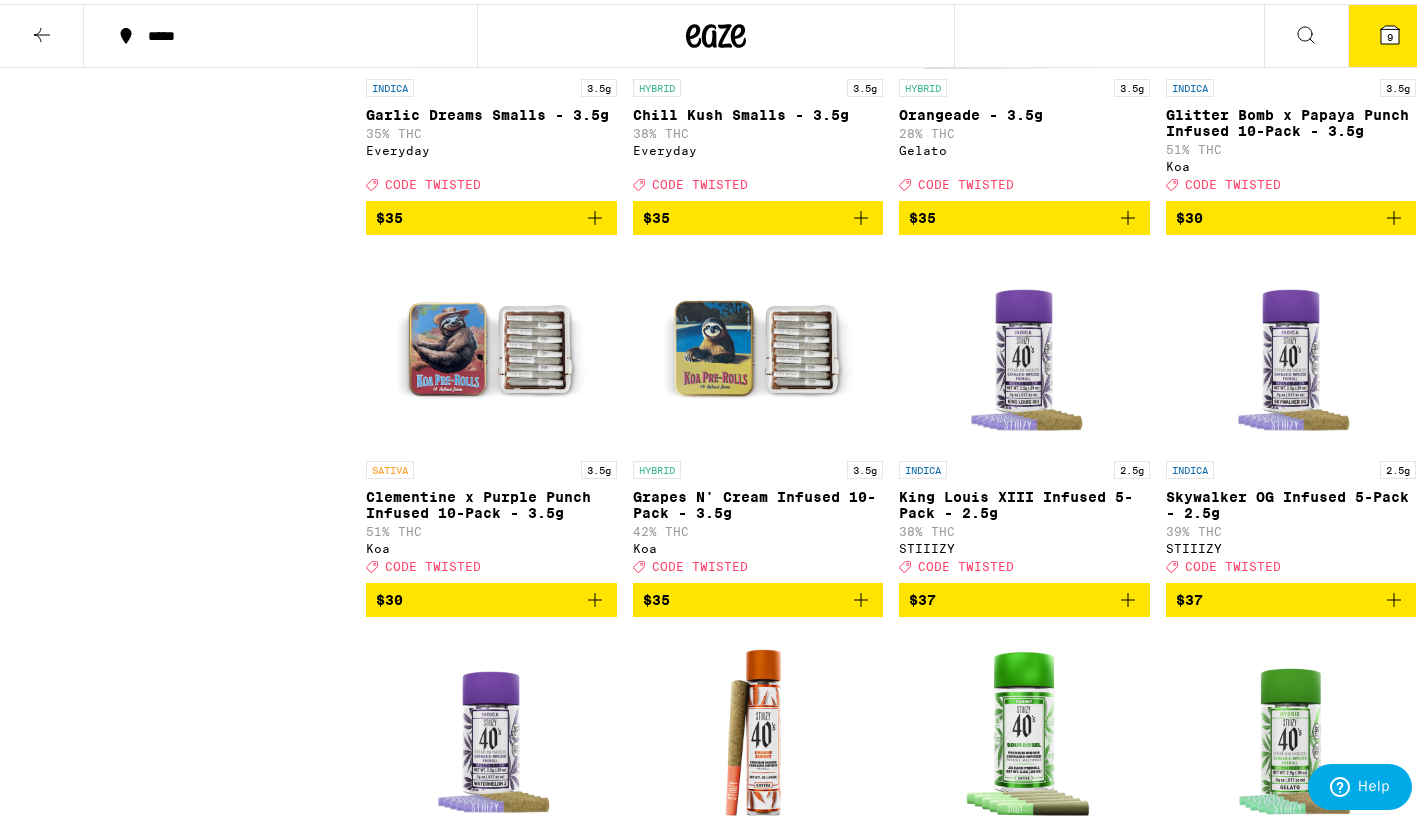 scroll, scrollTop: 7338, scrollLeft: 0, axis: vertical 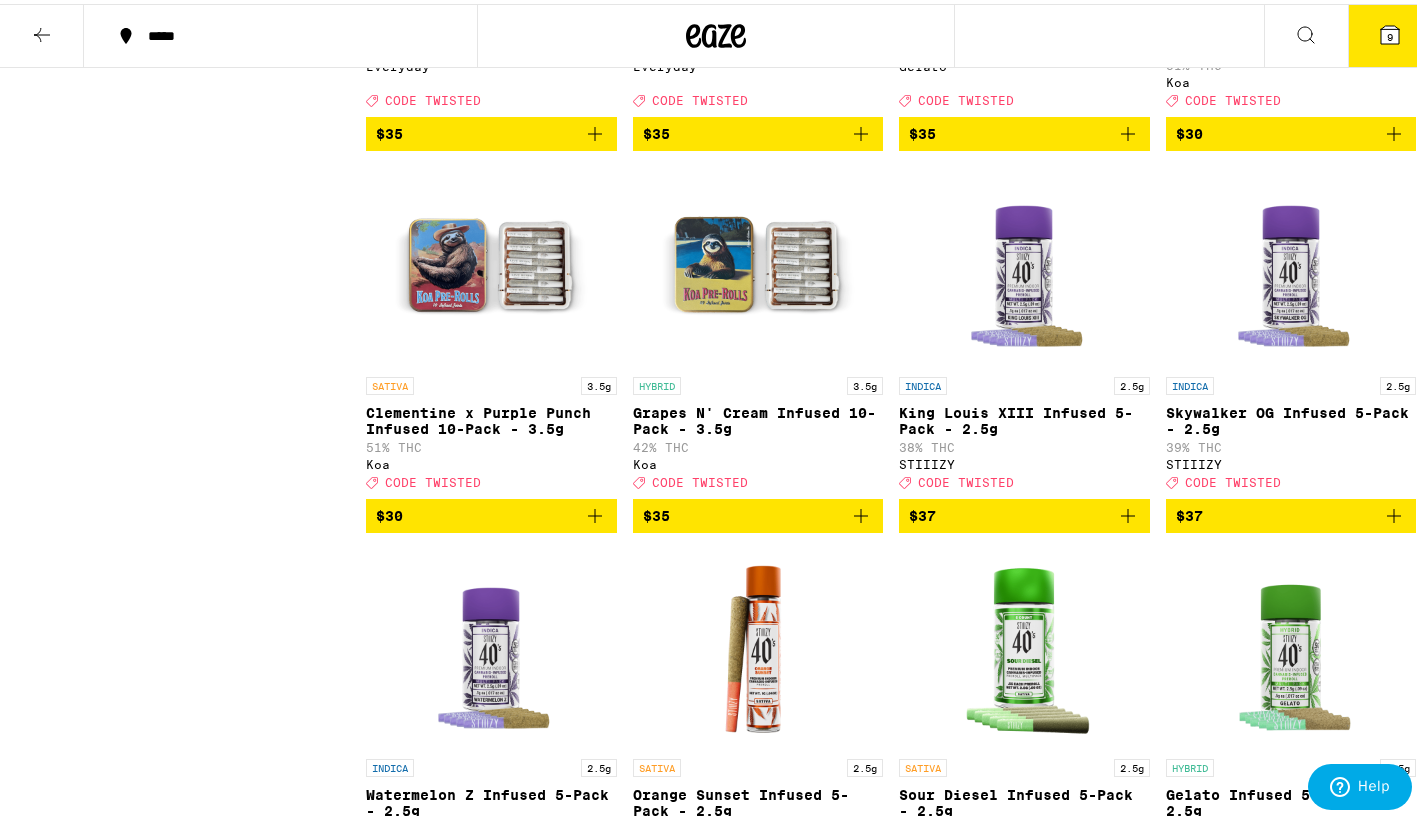 click 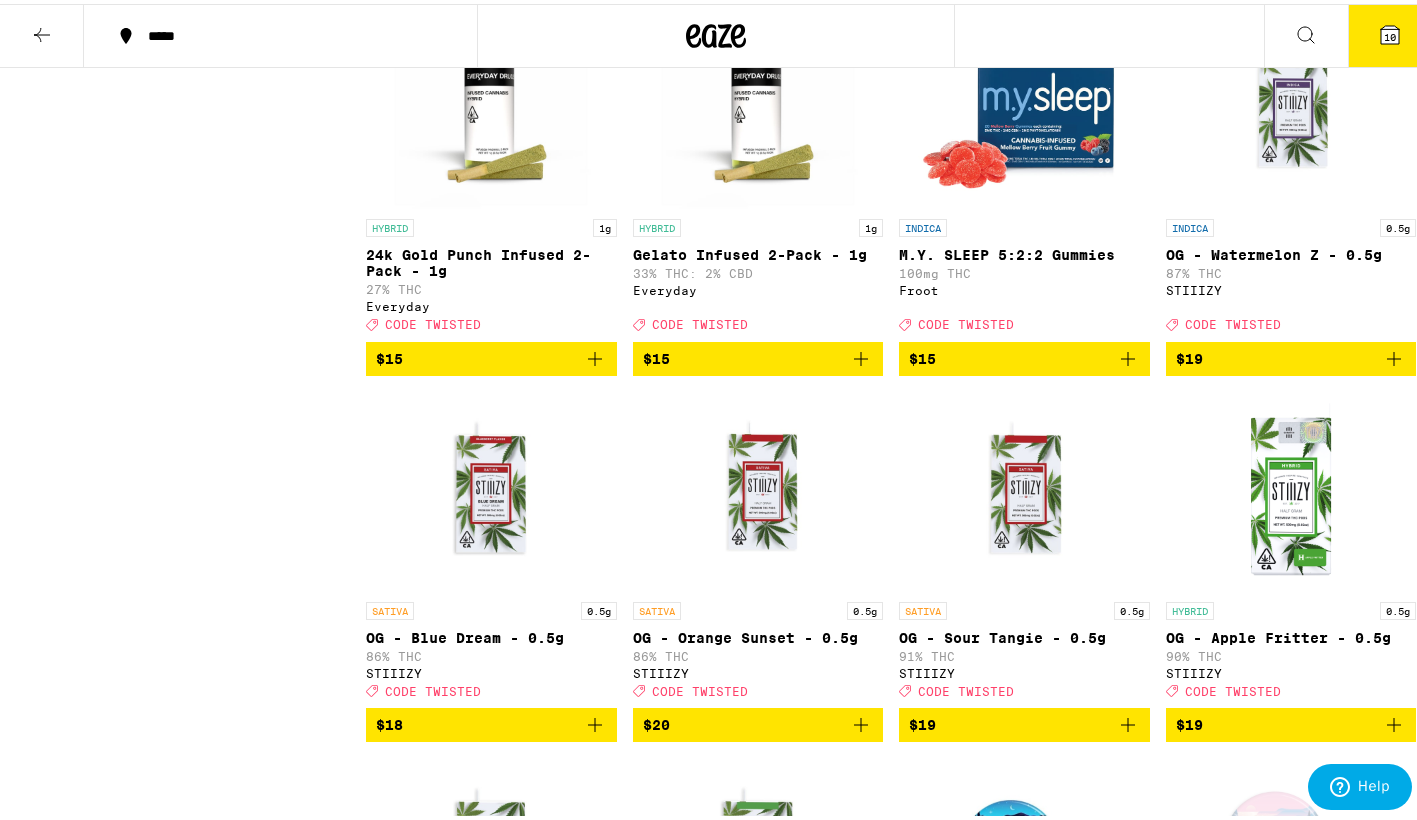 scroll, scrollTop: 1619, scrollLeft: 0, axis: vertical 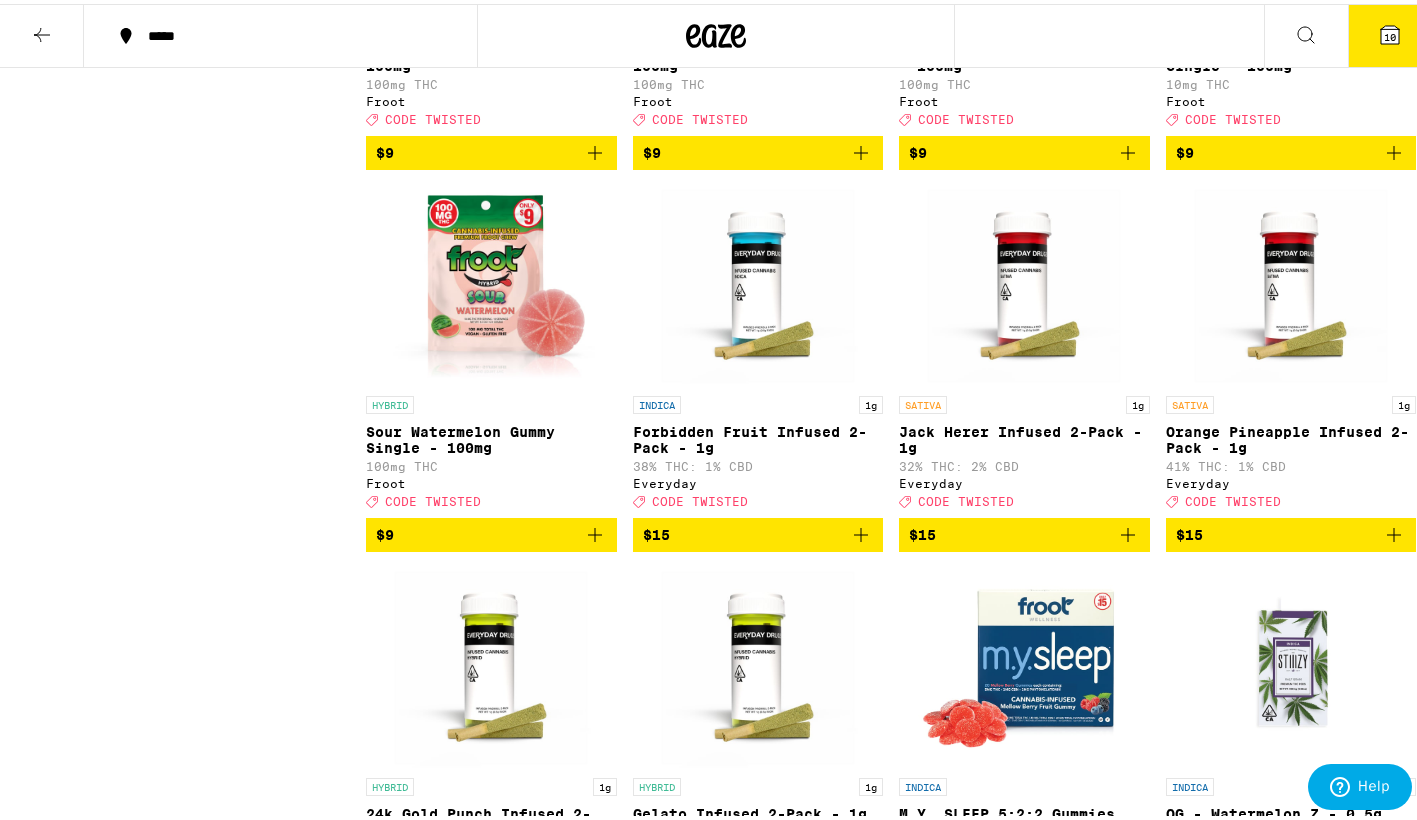 click 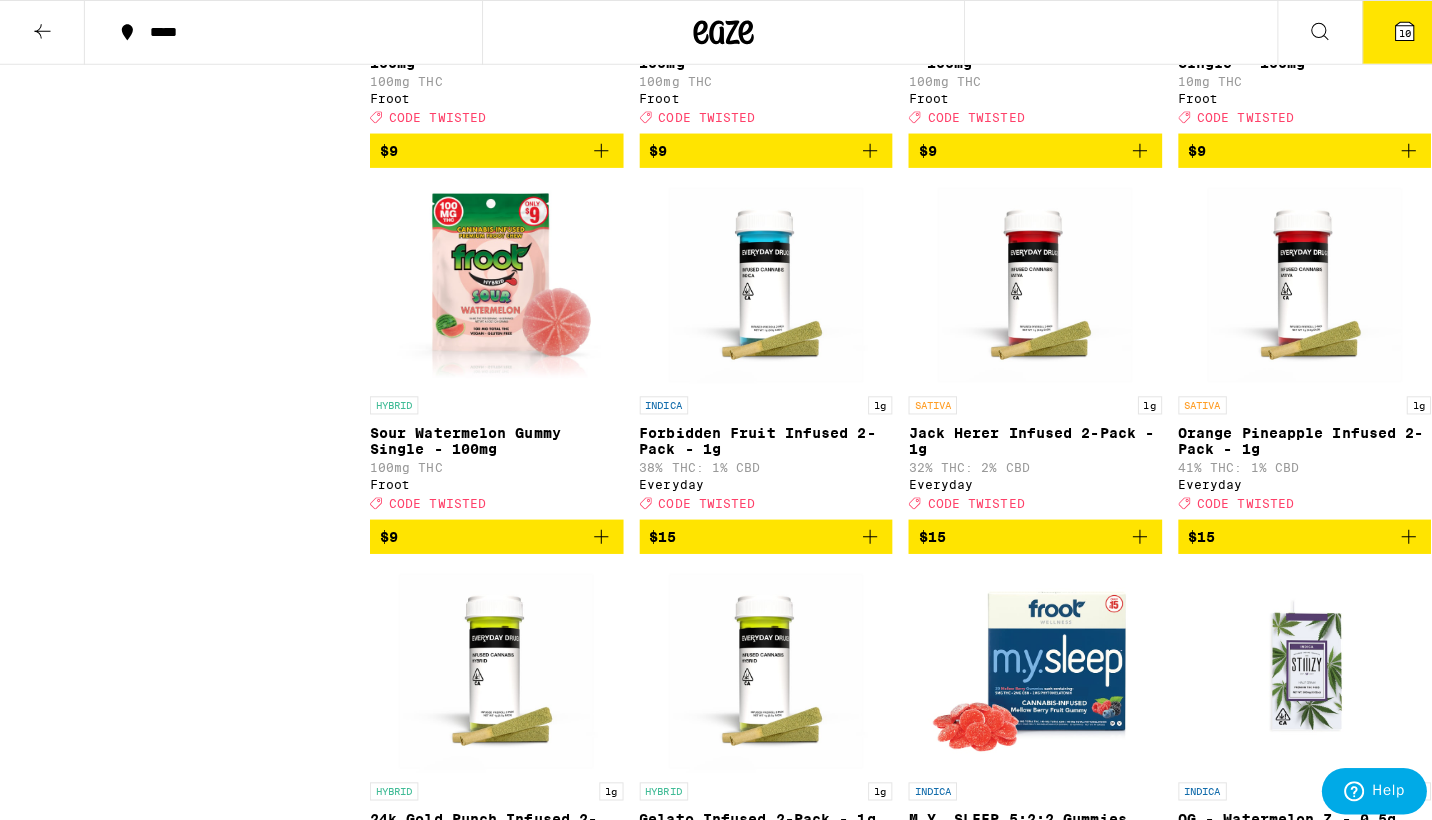 scroll, scrollTop: 0, scrollLeft: 0, axis: both 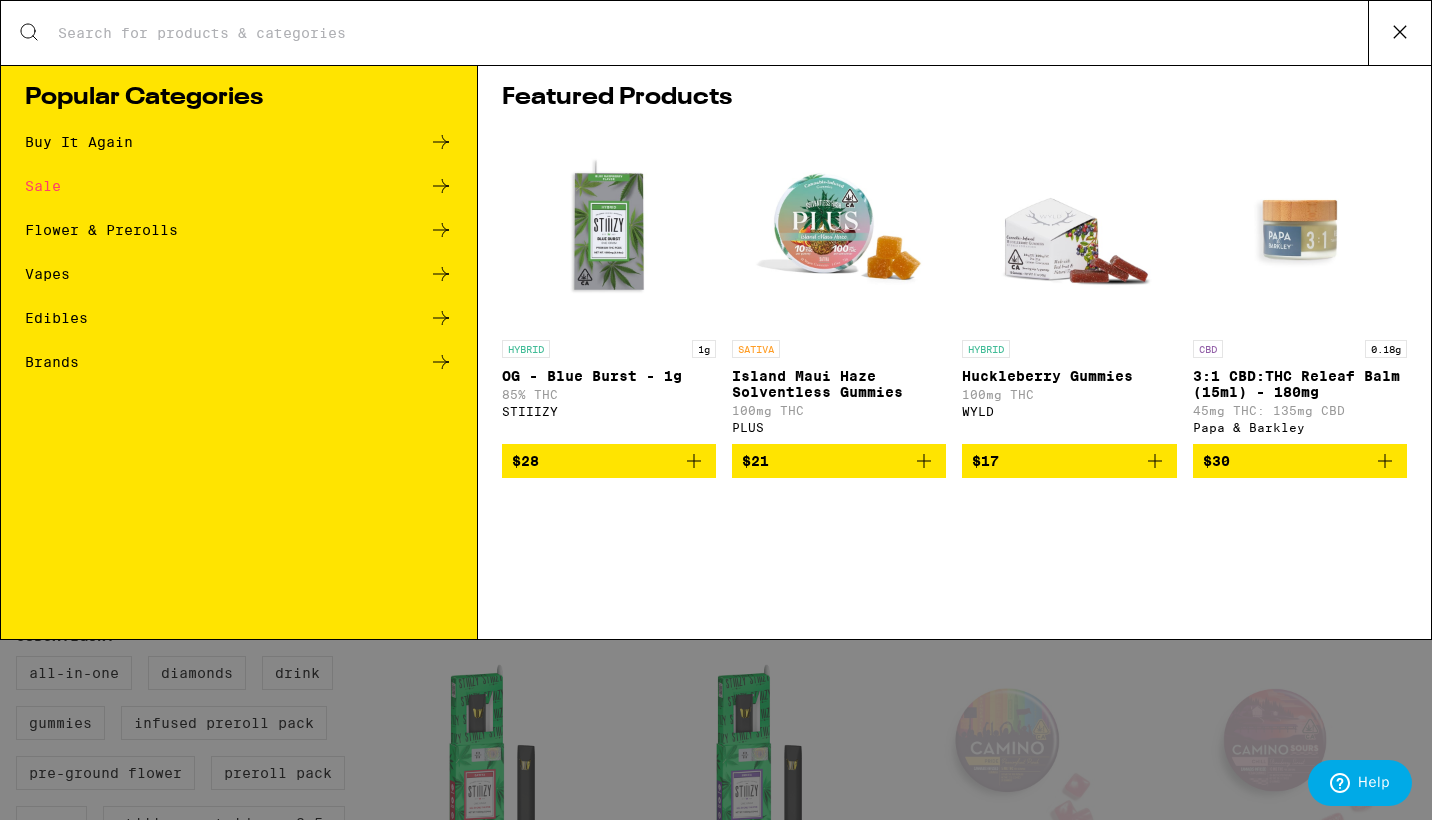 click on "Search for Products" at bounding box center (712, 33) 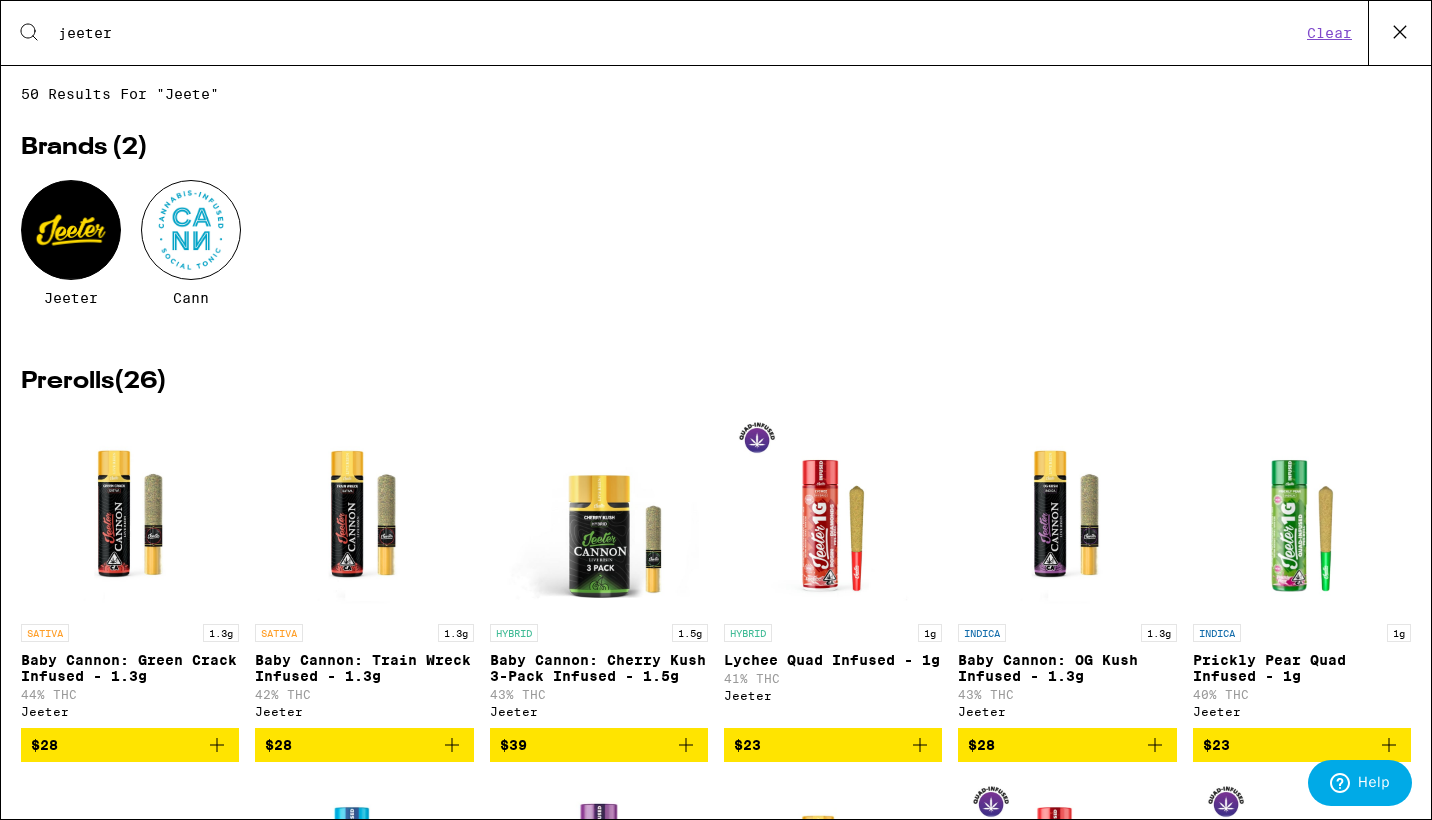 type on "jeeter" 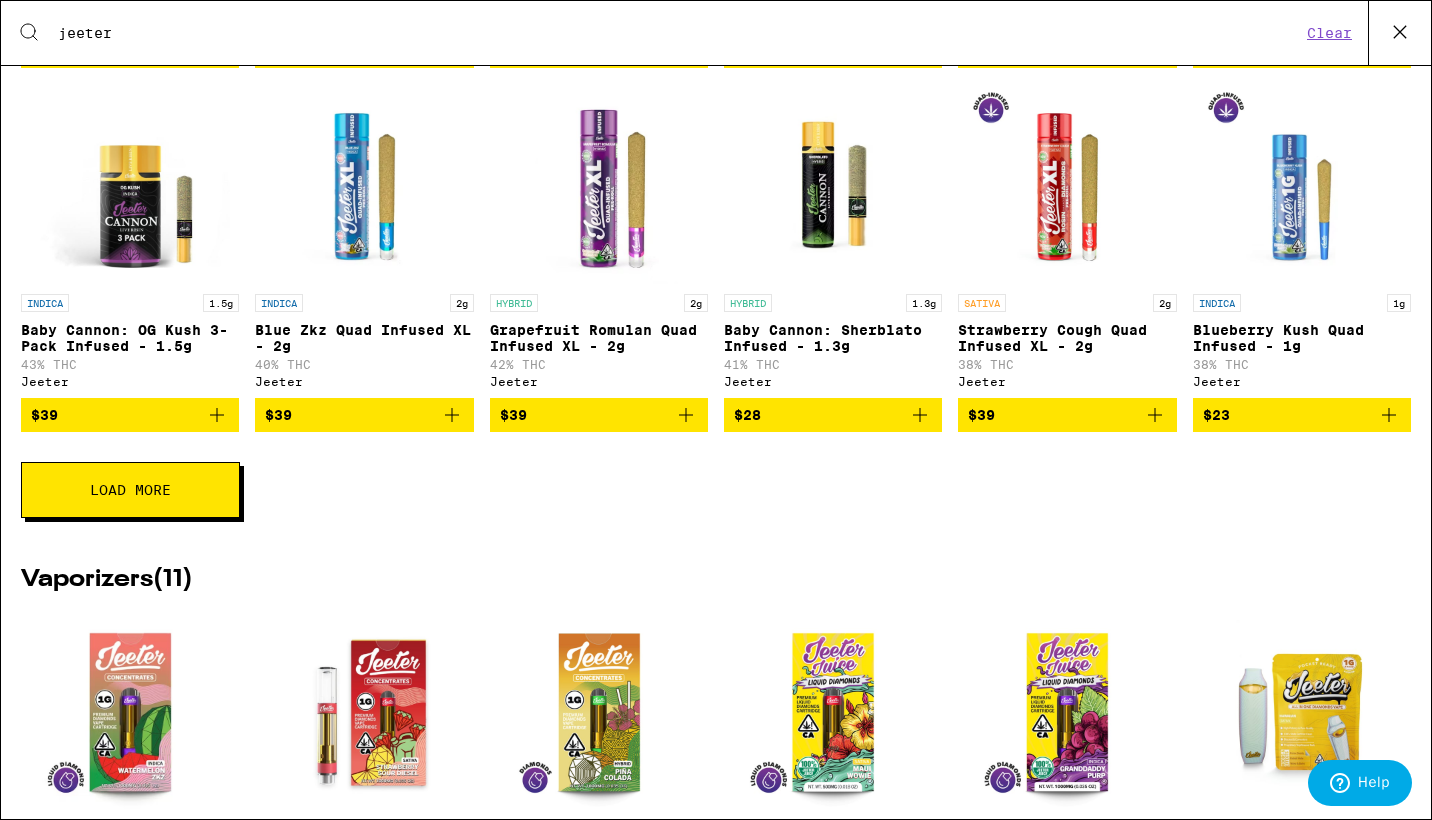 scroll, scrollTop: 695, scrollLeft: 0, axis: vertical 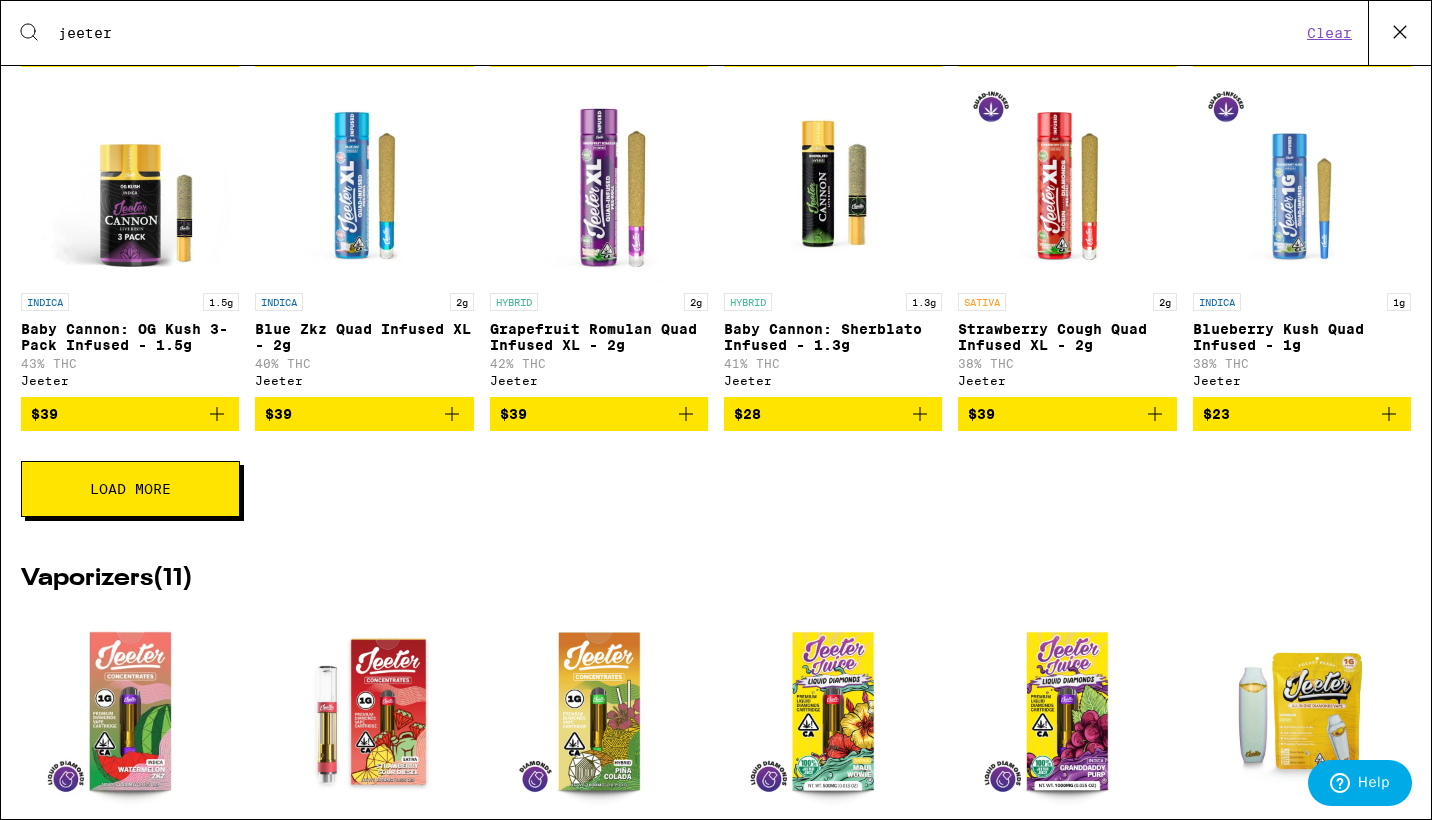 click on "Load More" at bounding box center [130, 489] 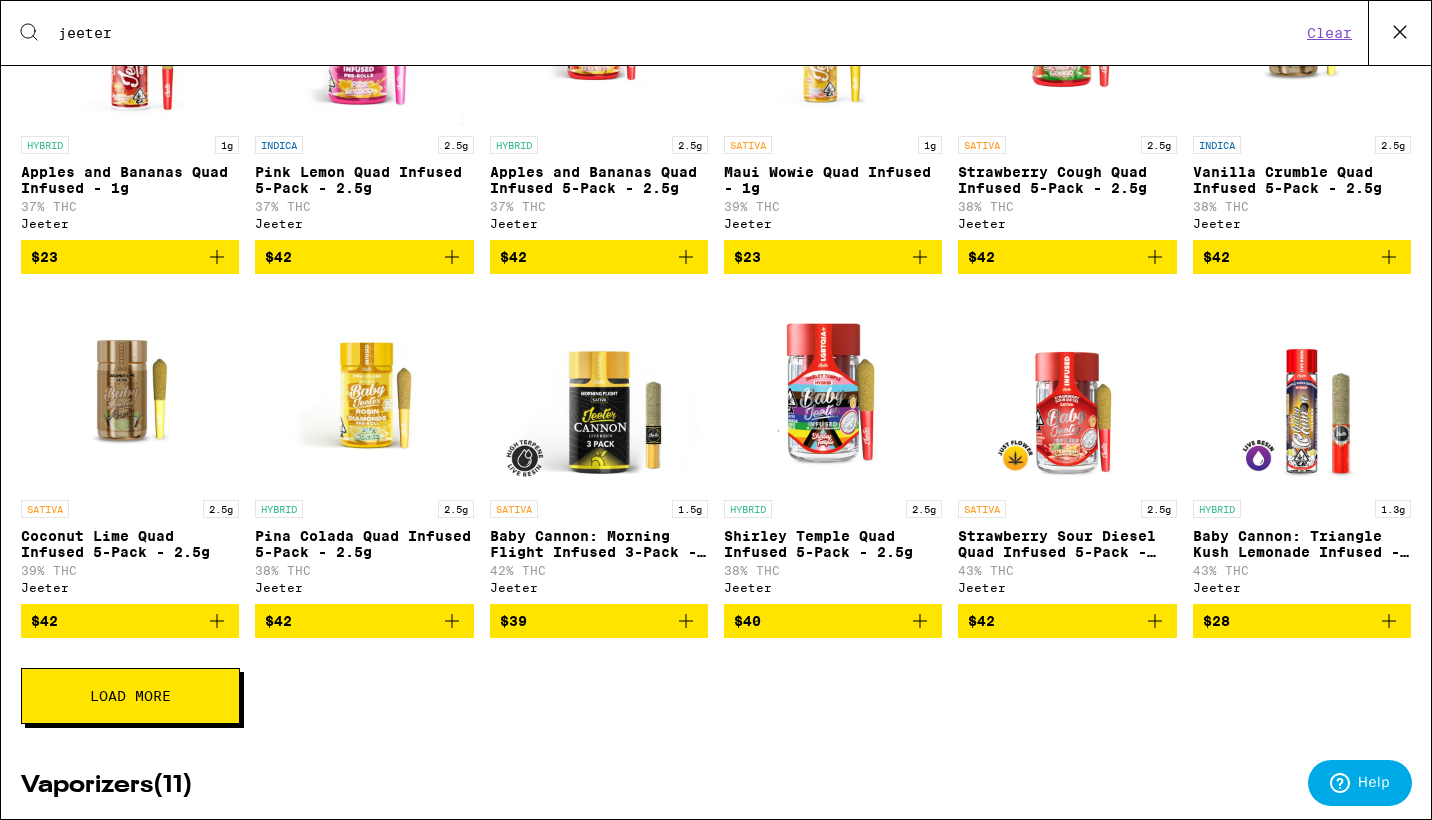 scroll, scrollTop: 1223, scrollLeft: 0, axis: vertical 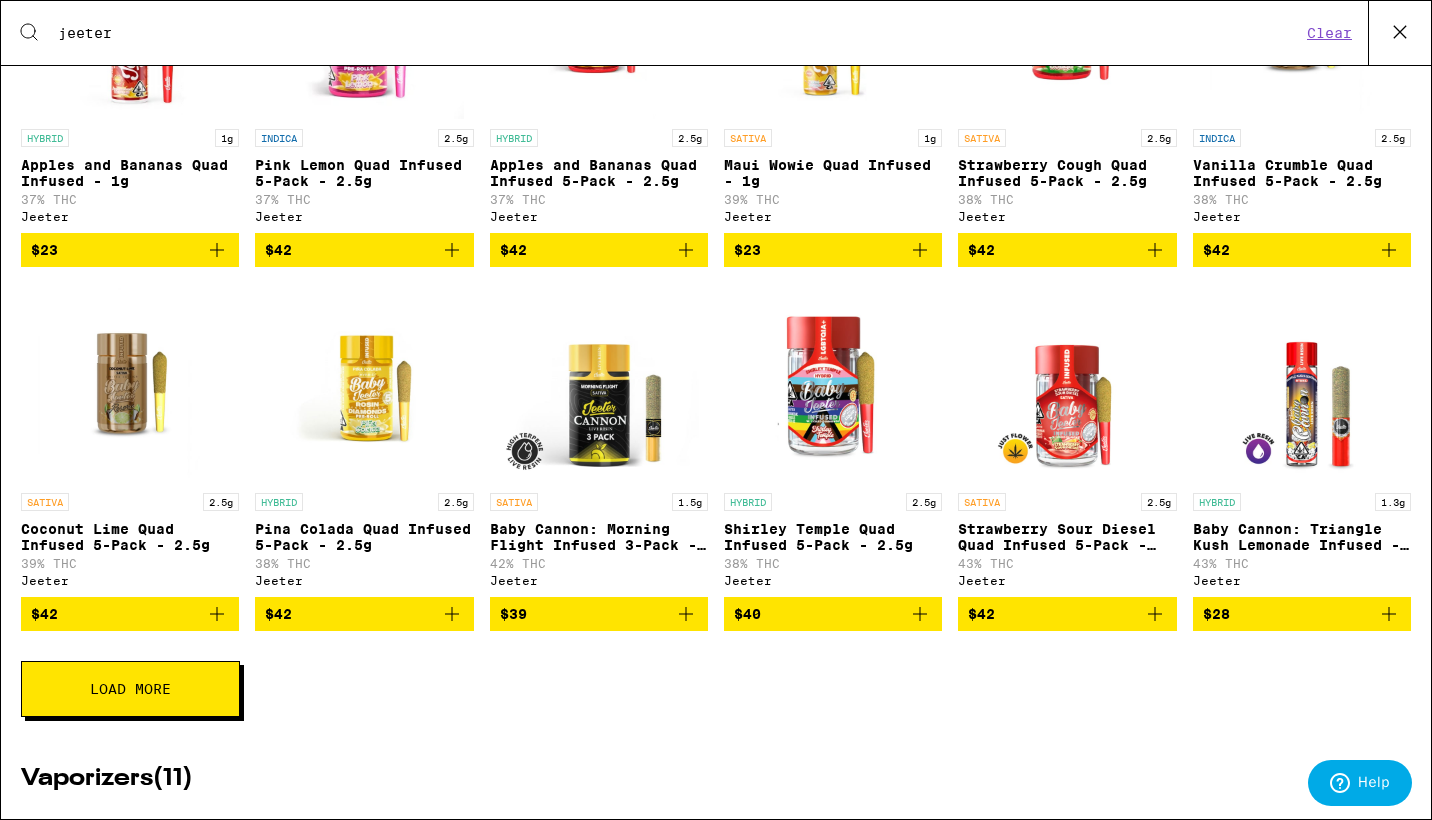 click on "Load More" at bounding box center [130, 689] 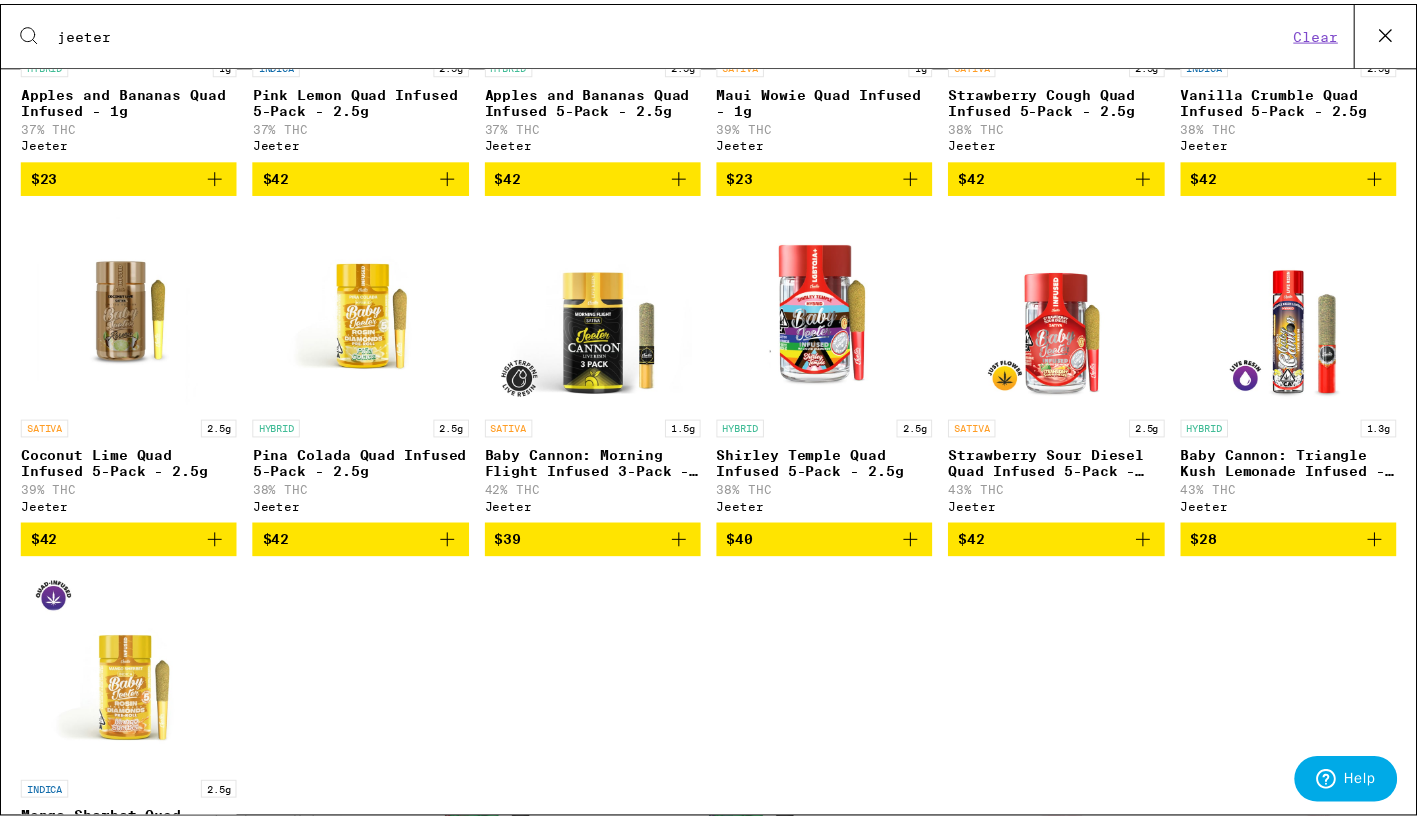 scroll, scrollTop: 1458, scrollLeft: 0, axis: vertical 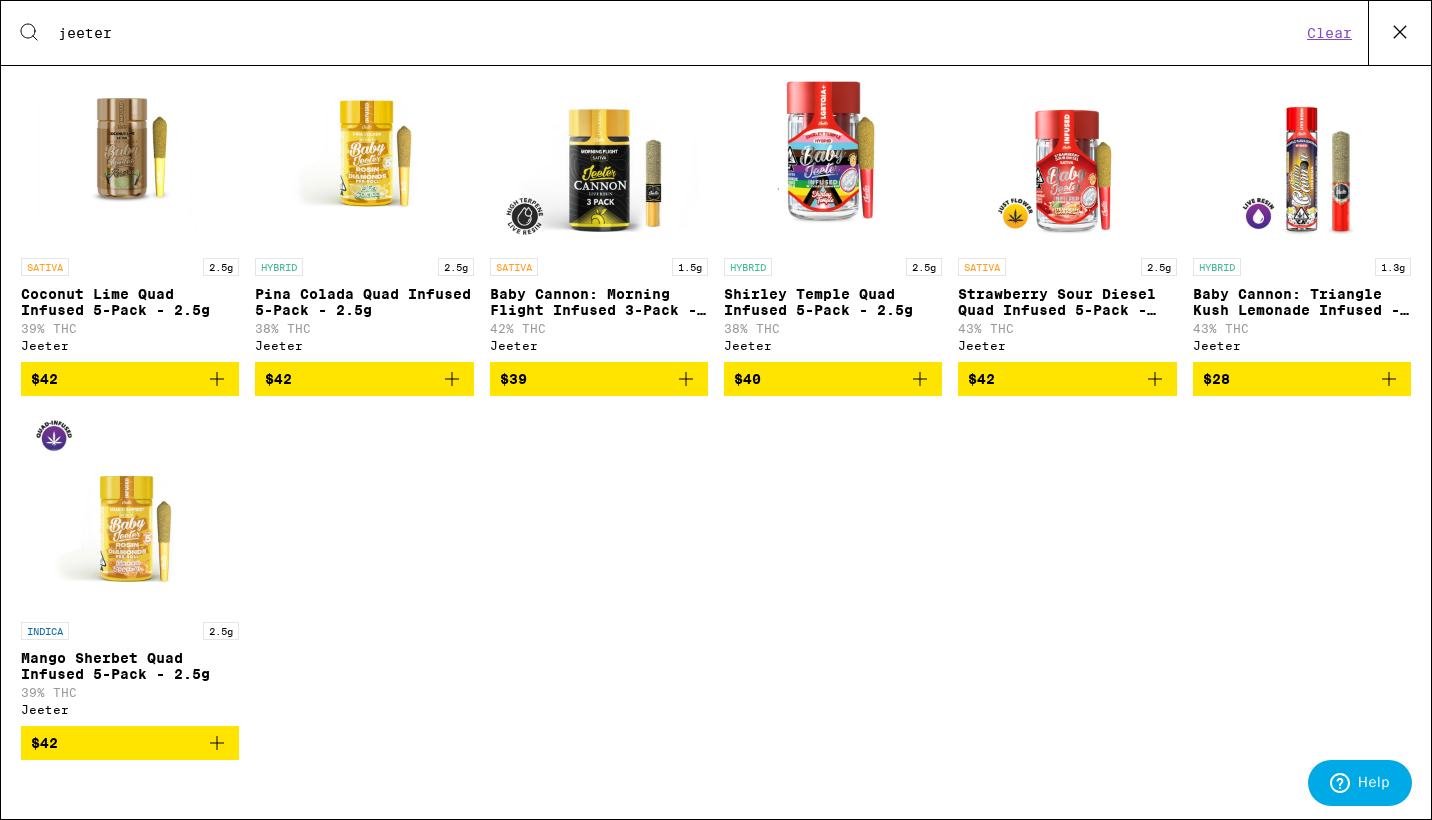 click at bounding box center (833, 148) 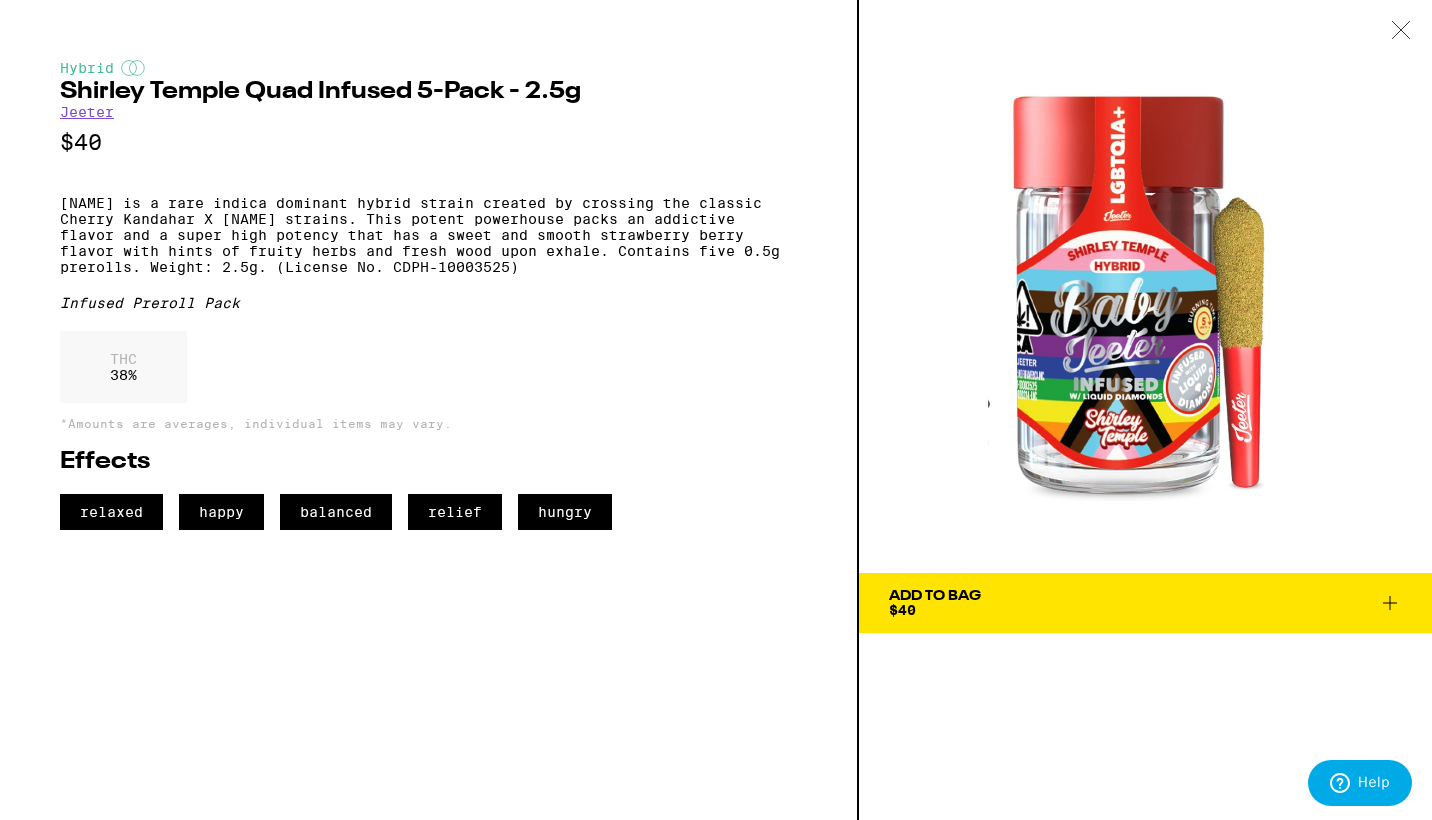 click on "Add To Bag $40" at bounding box center (1145, 603) 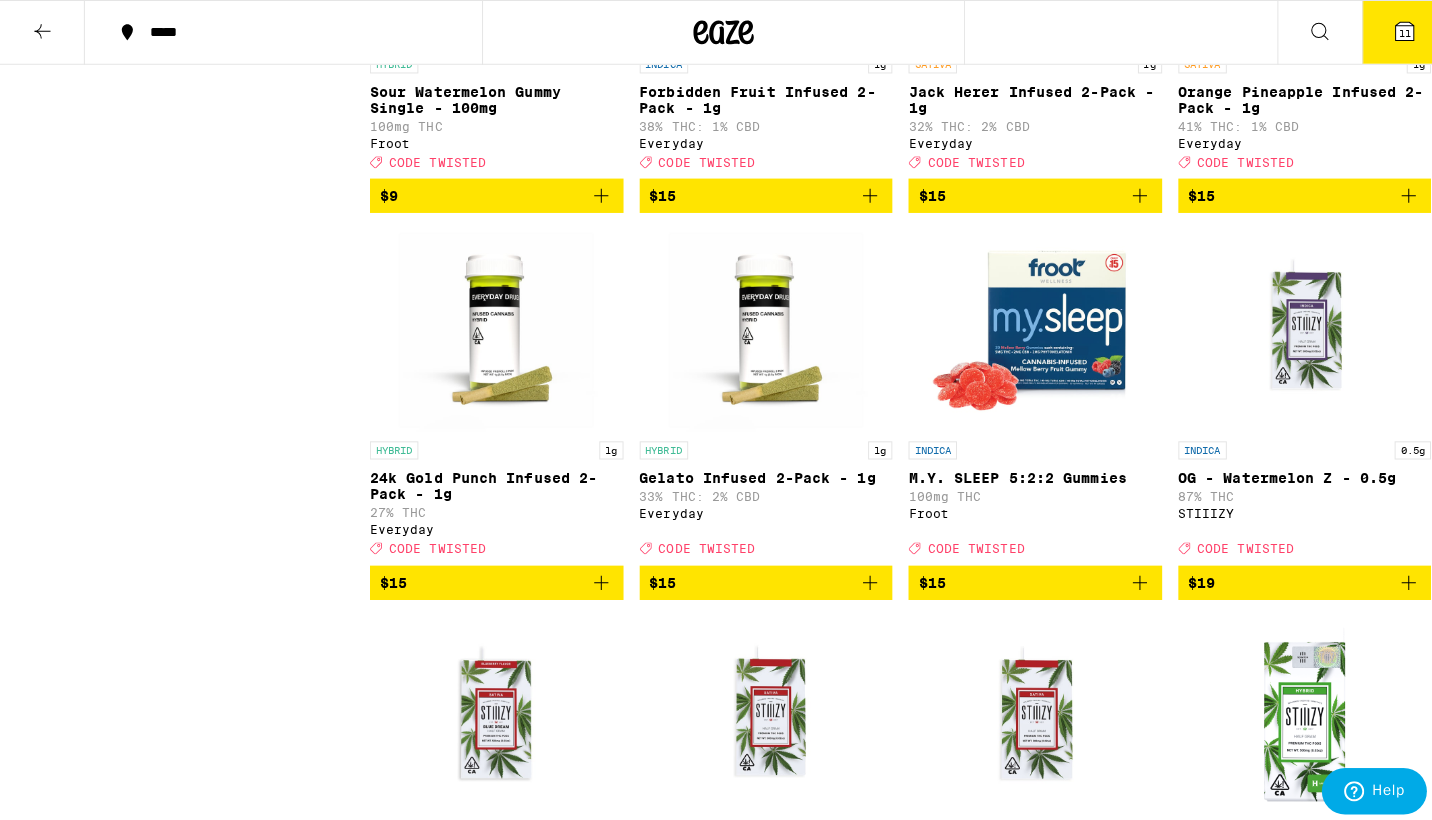 scroll, scrollTop: 2002, scrollLeft: 0, axis: vertical 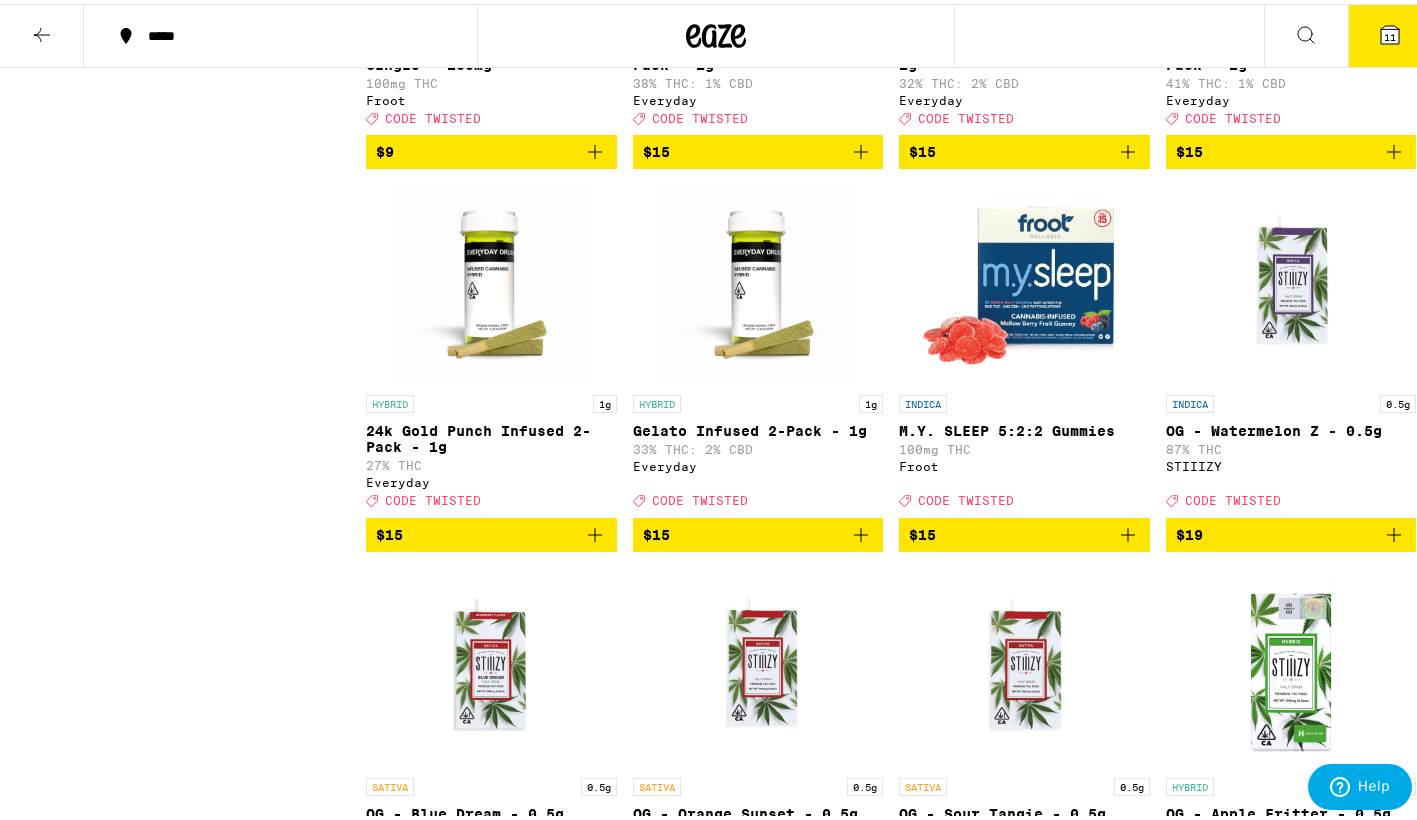 click on "11" at bounding box center [1390, 33] 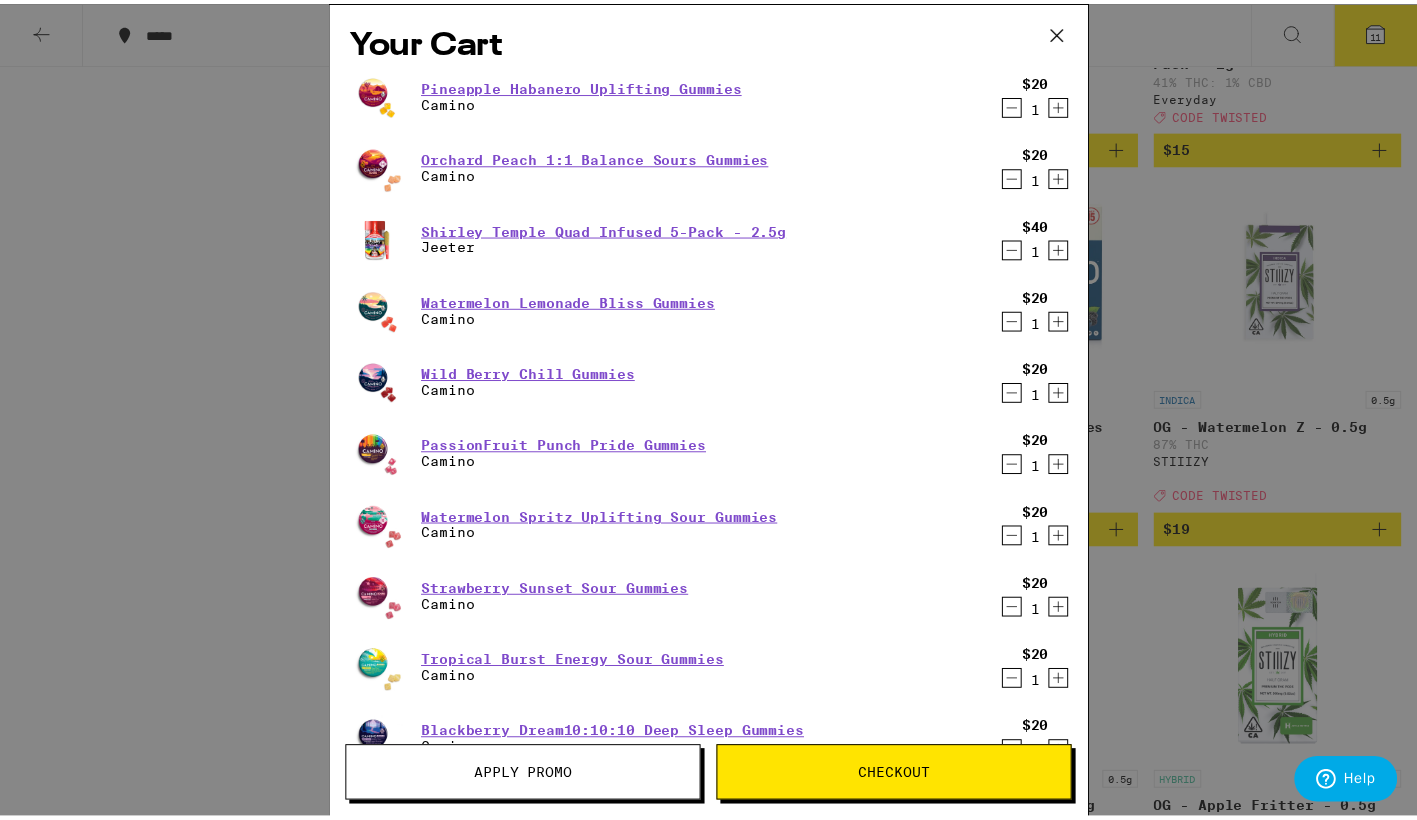 scroll, scrollTop: 0, scrollLeft: 0, axis: both 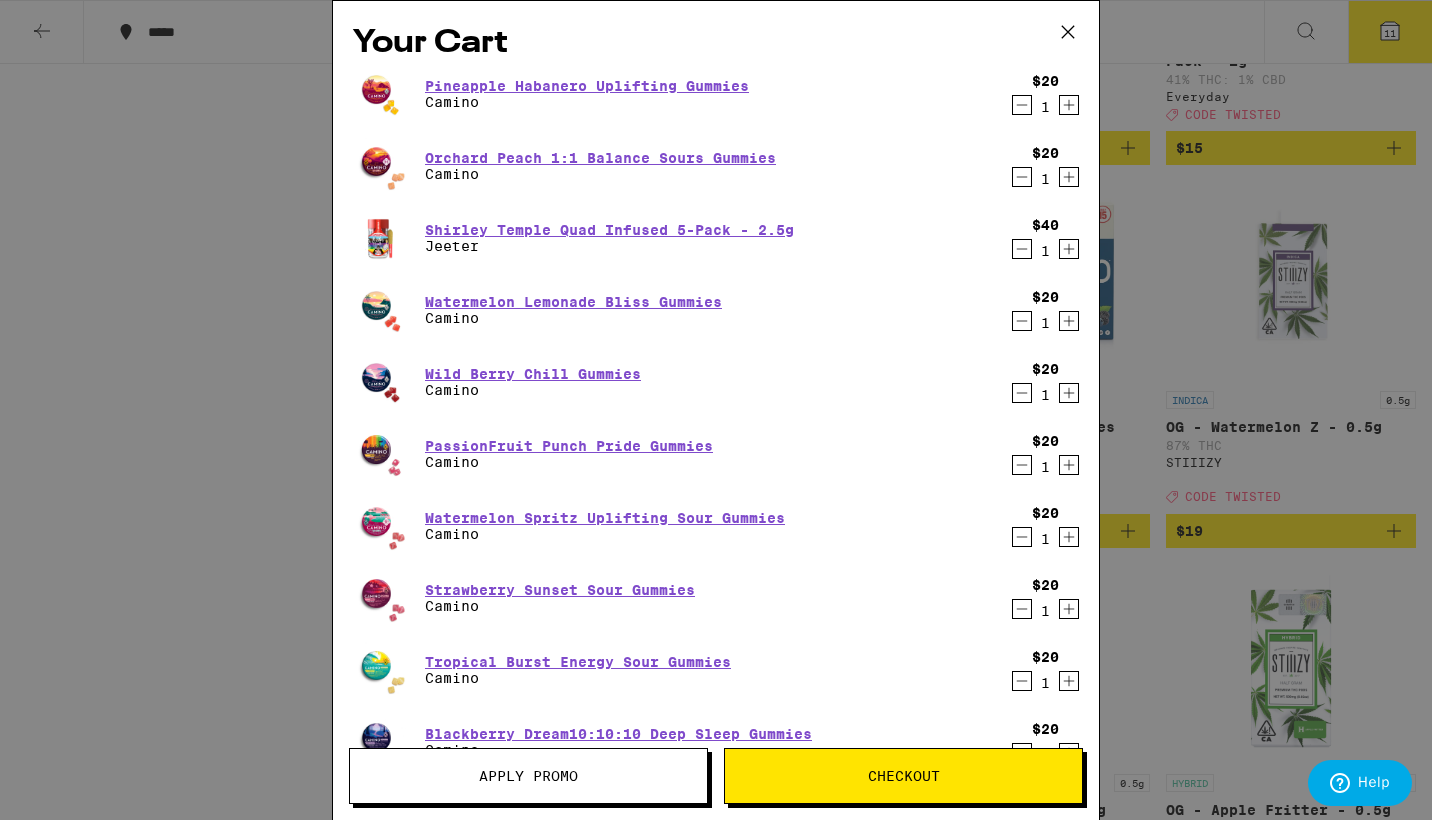 click 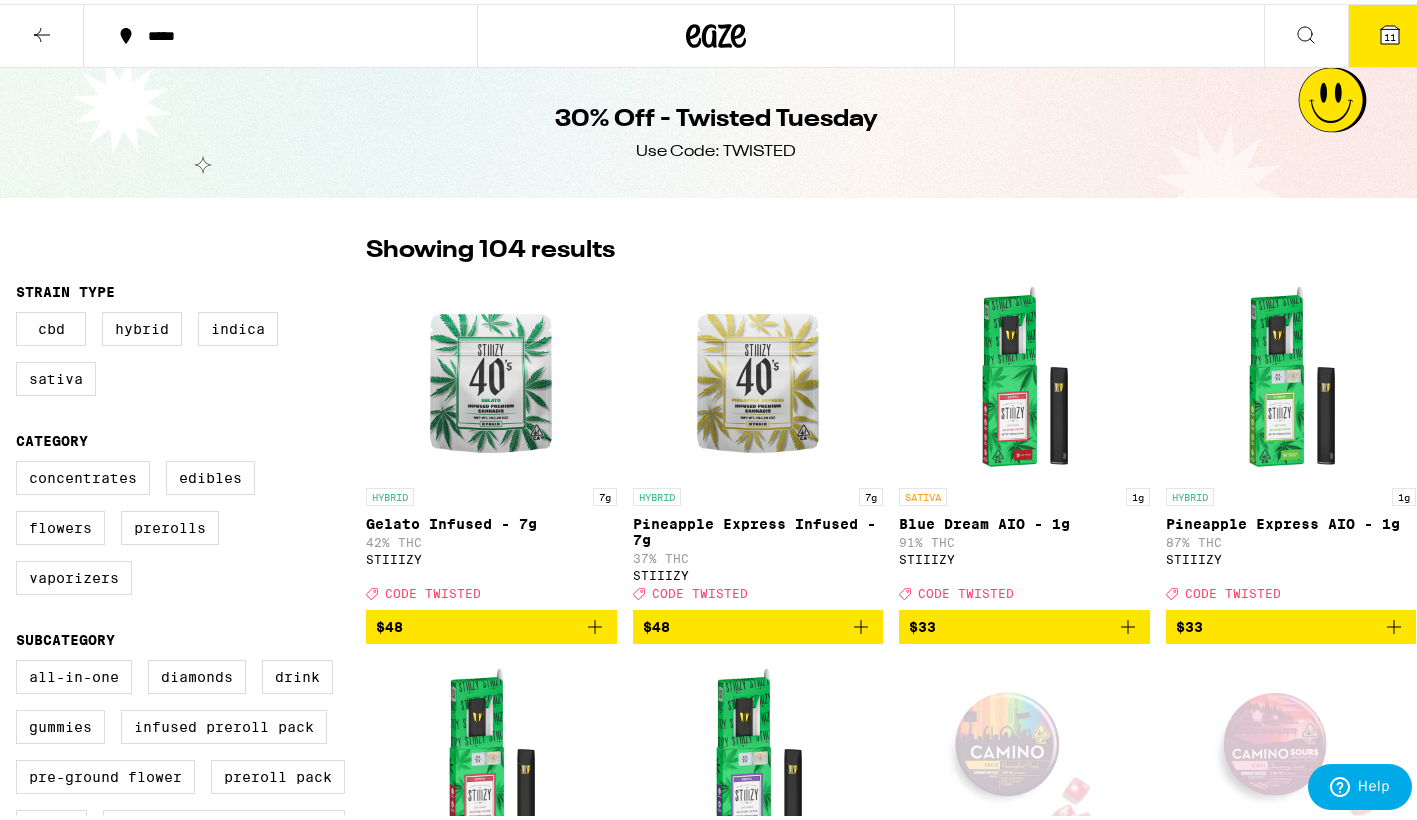 scroll, scrollTop: 0, scrollLeft: 0, axis: both 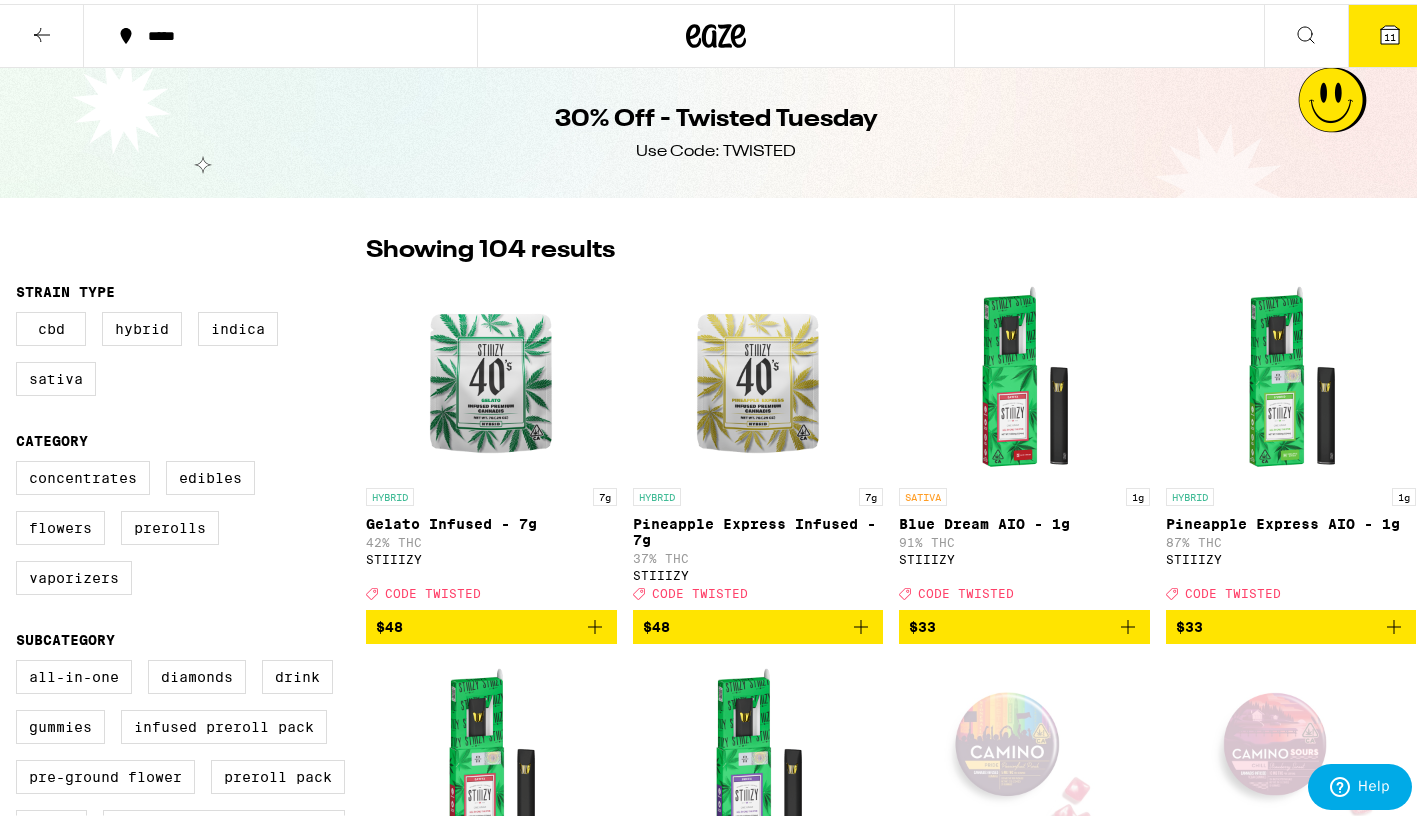 click 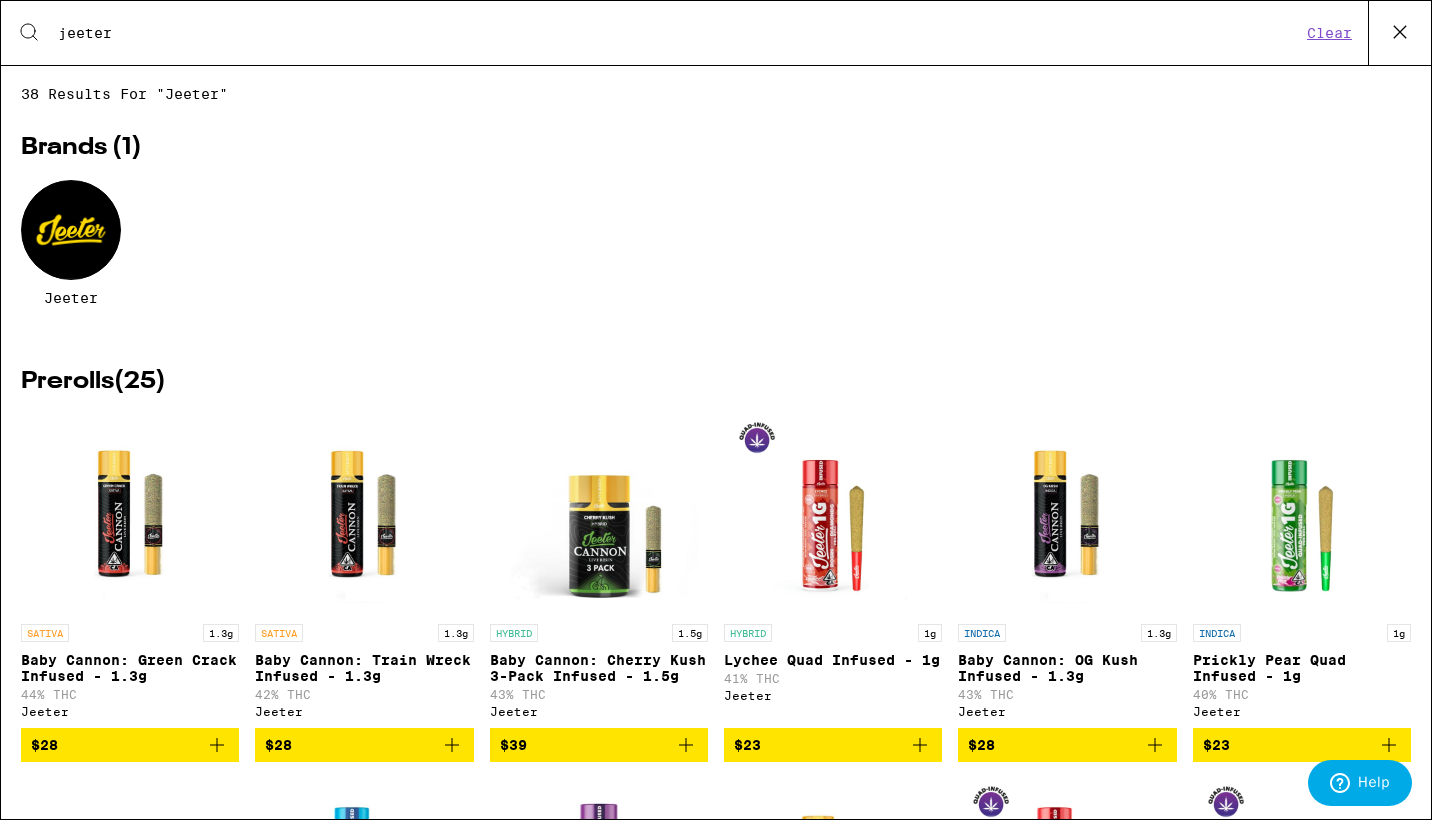 click 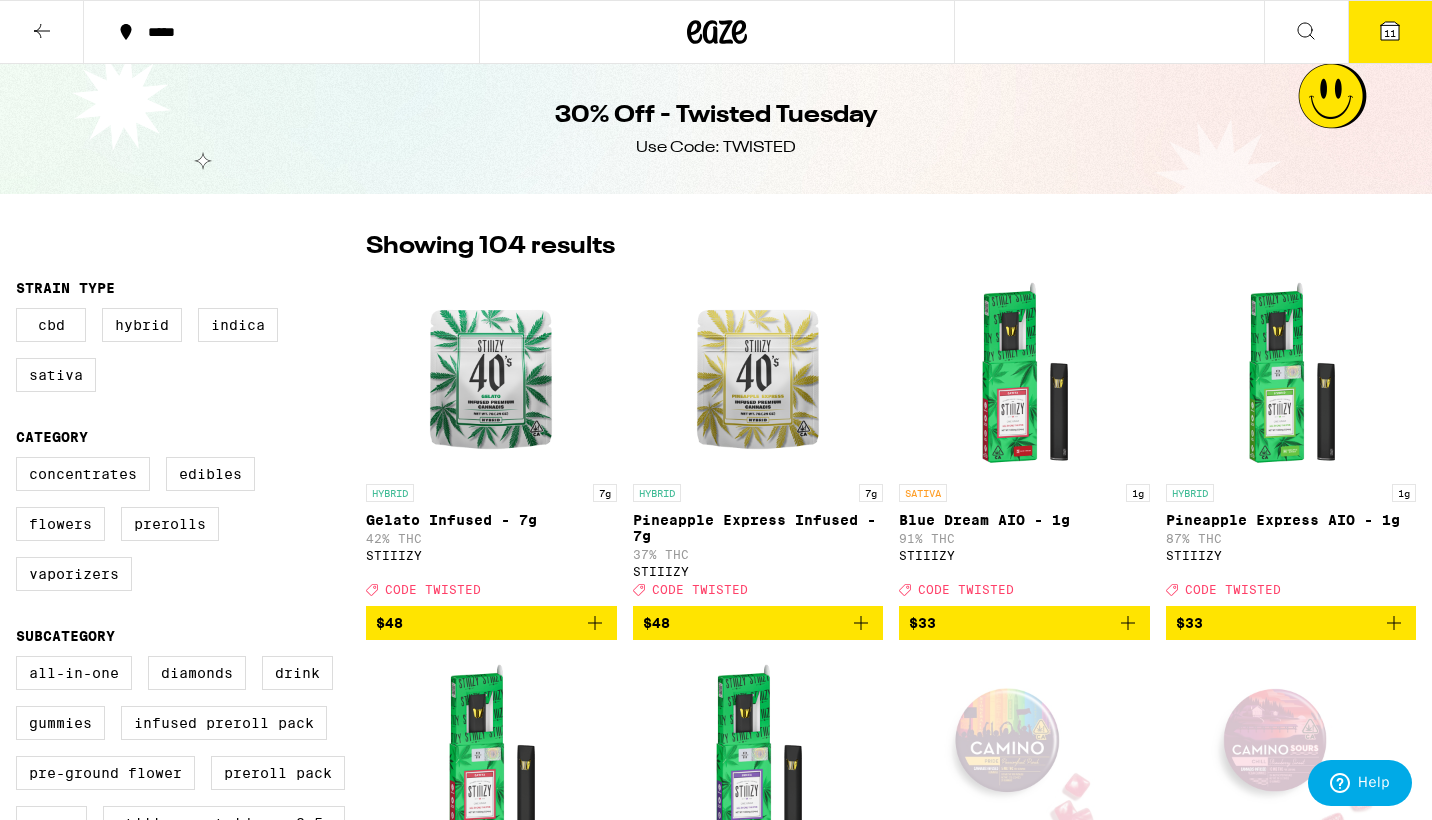 type 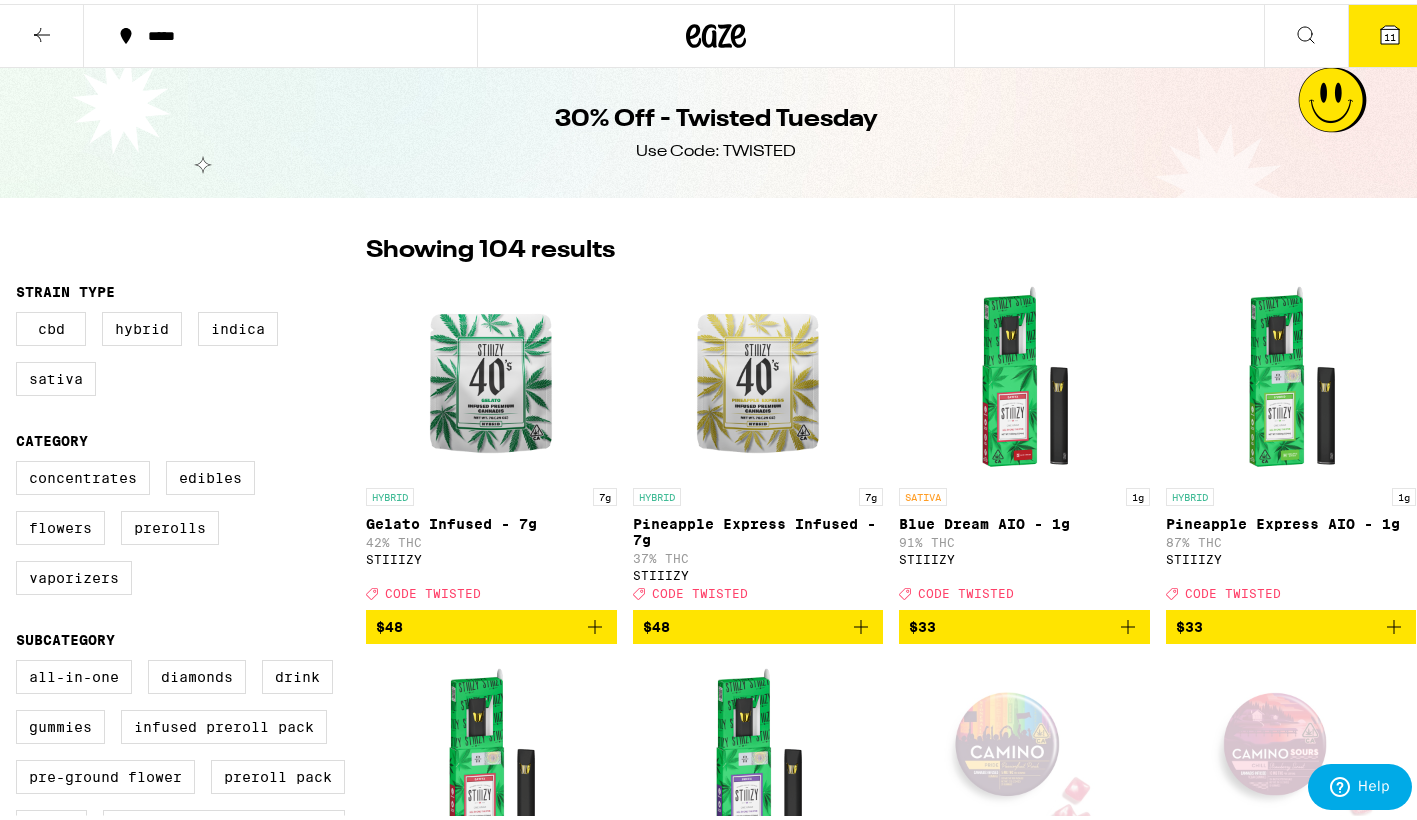 click 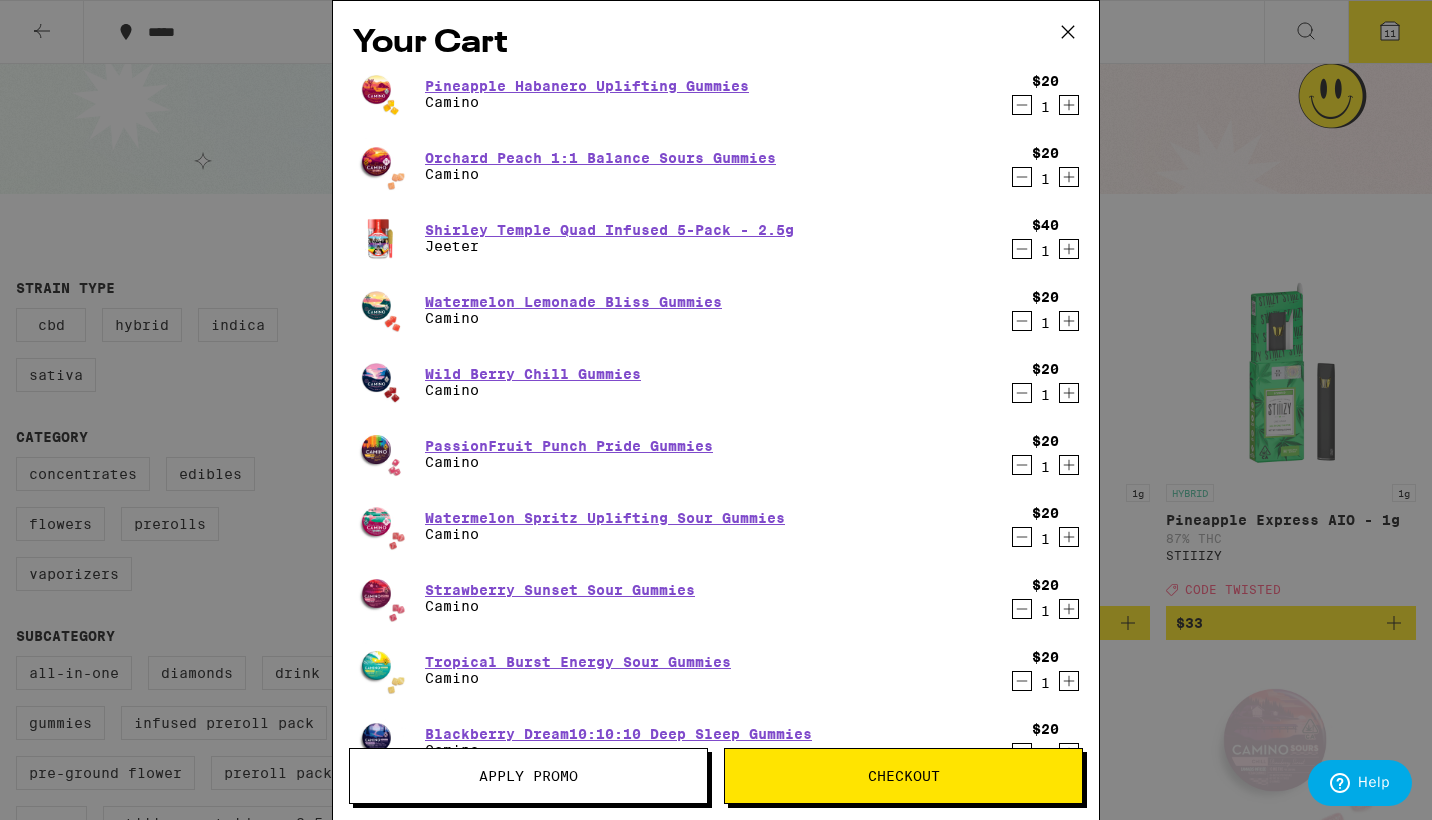 click on "Apply Promo" at bounding box center [528, 776] 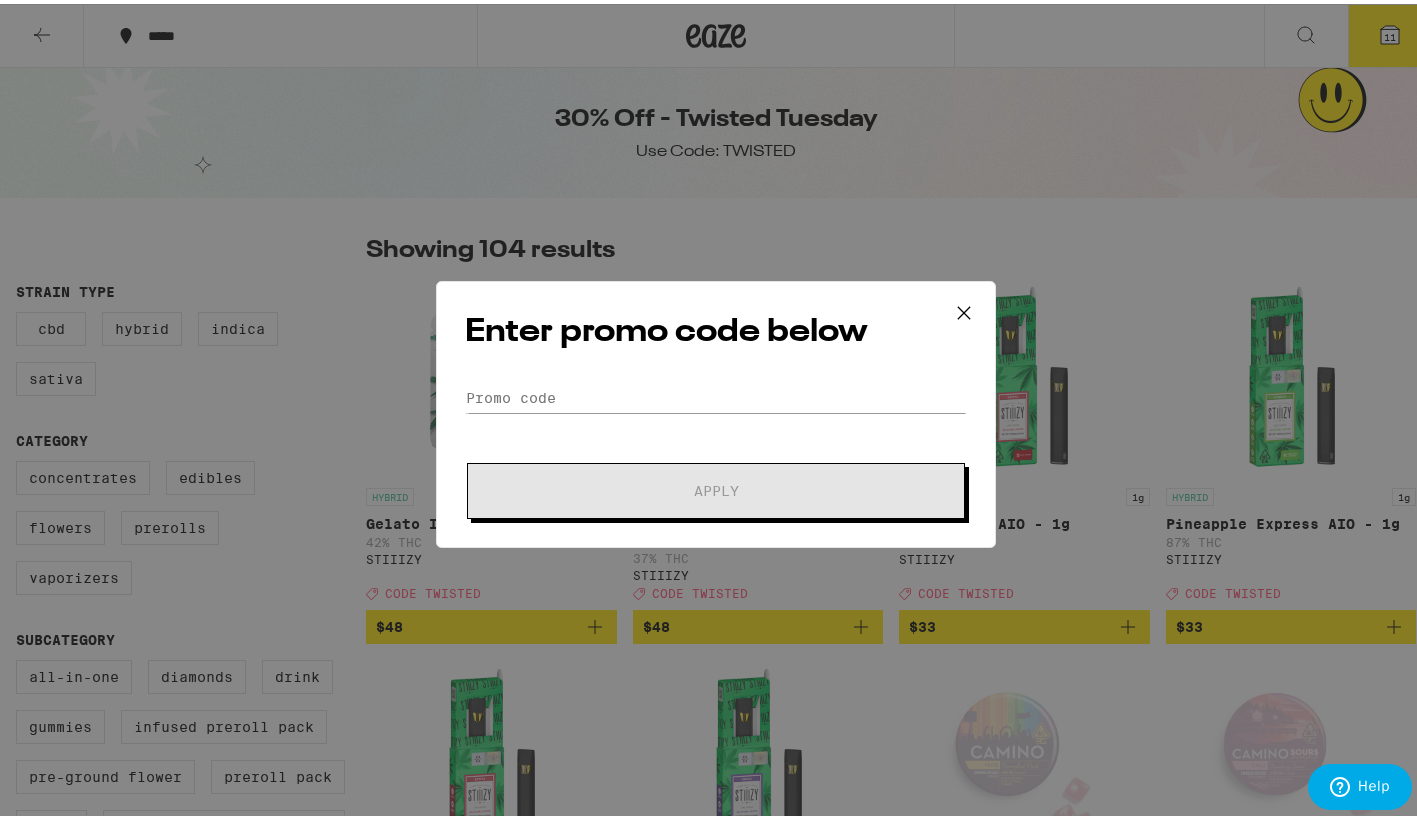 click on "Enter promo code below Promo Code Apply" at bounding box center [716, 410] 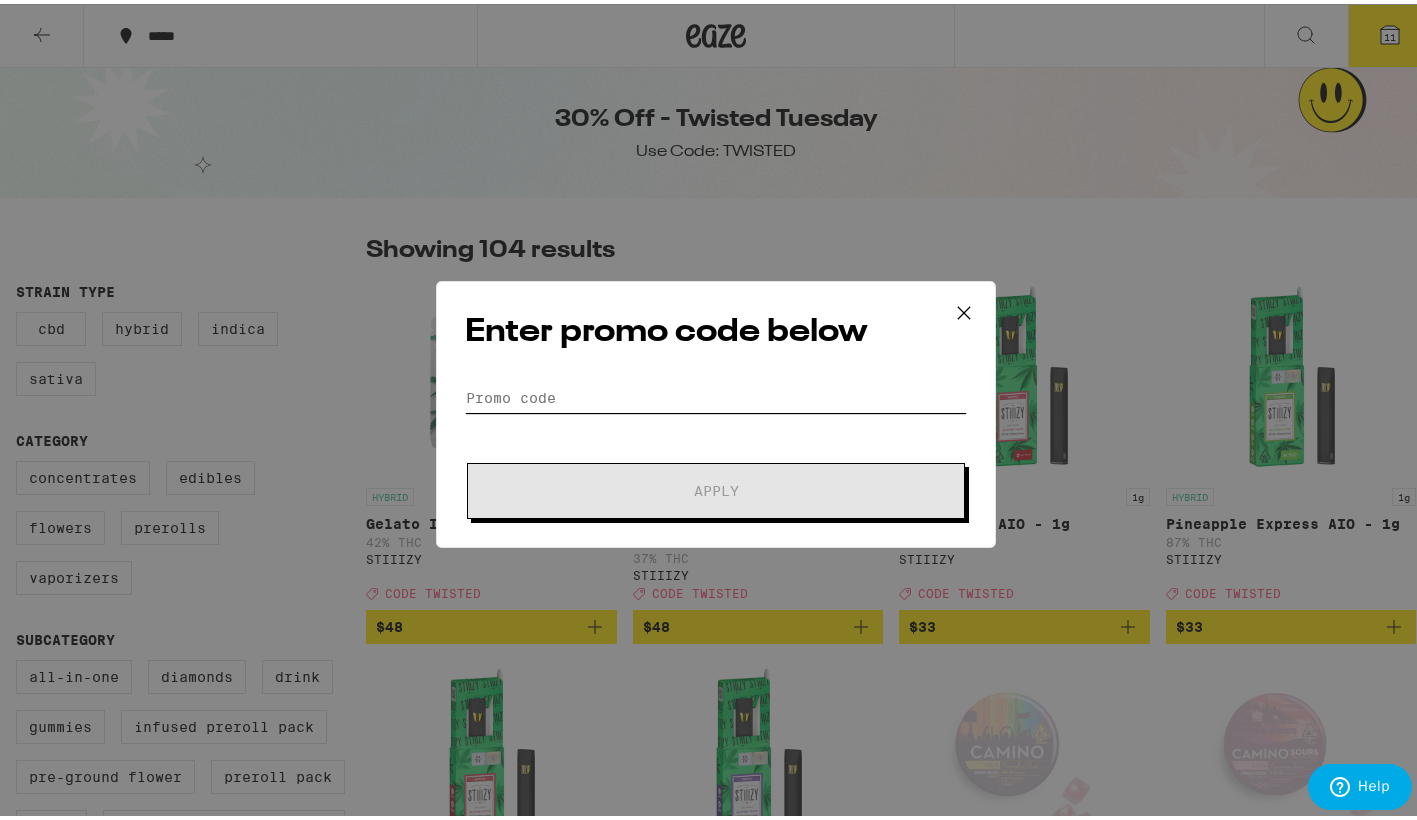 click on "Promo Code" at bounding box center (716, 394) 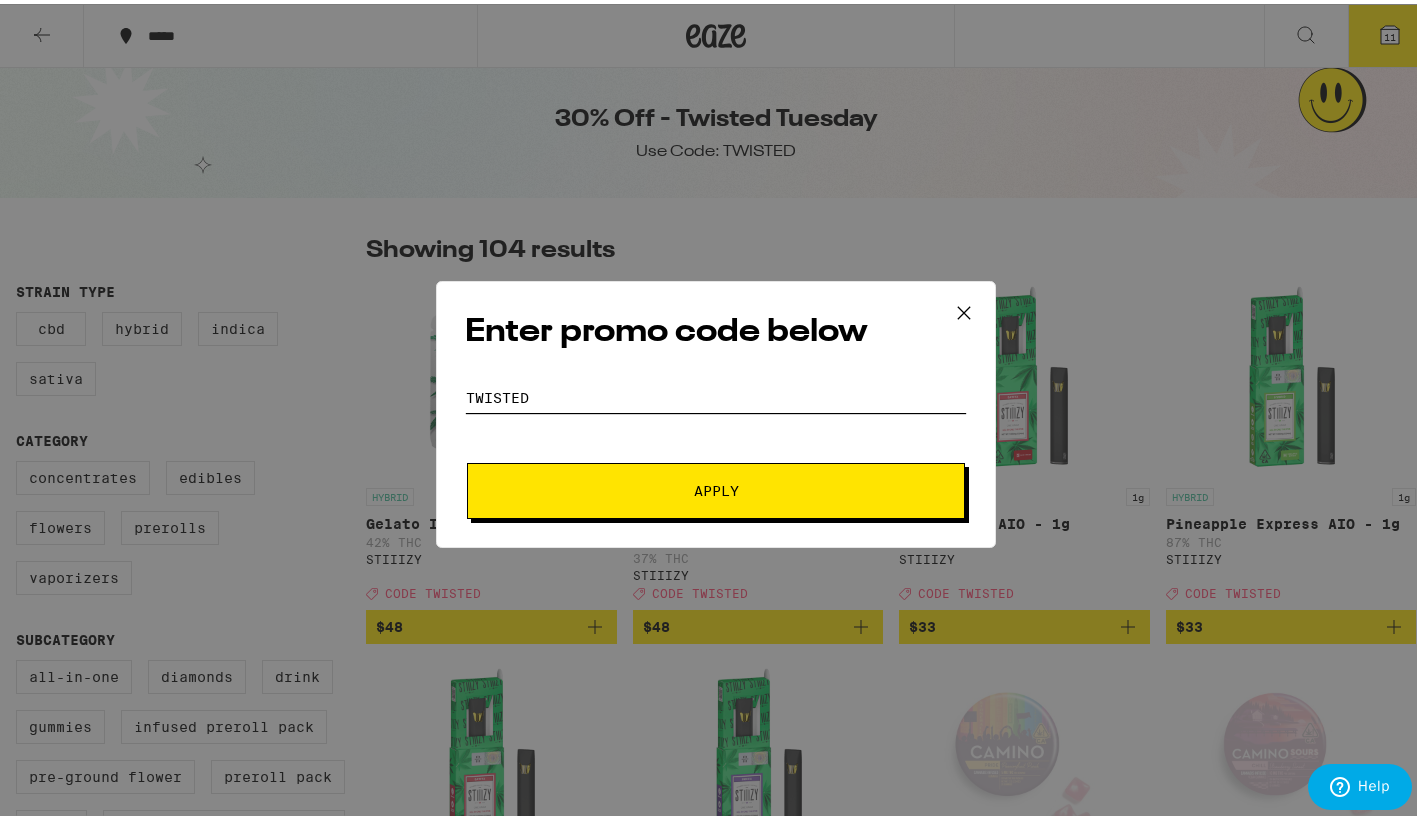 type on "twisted" 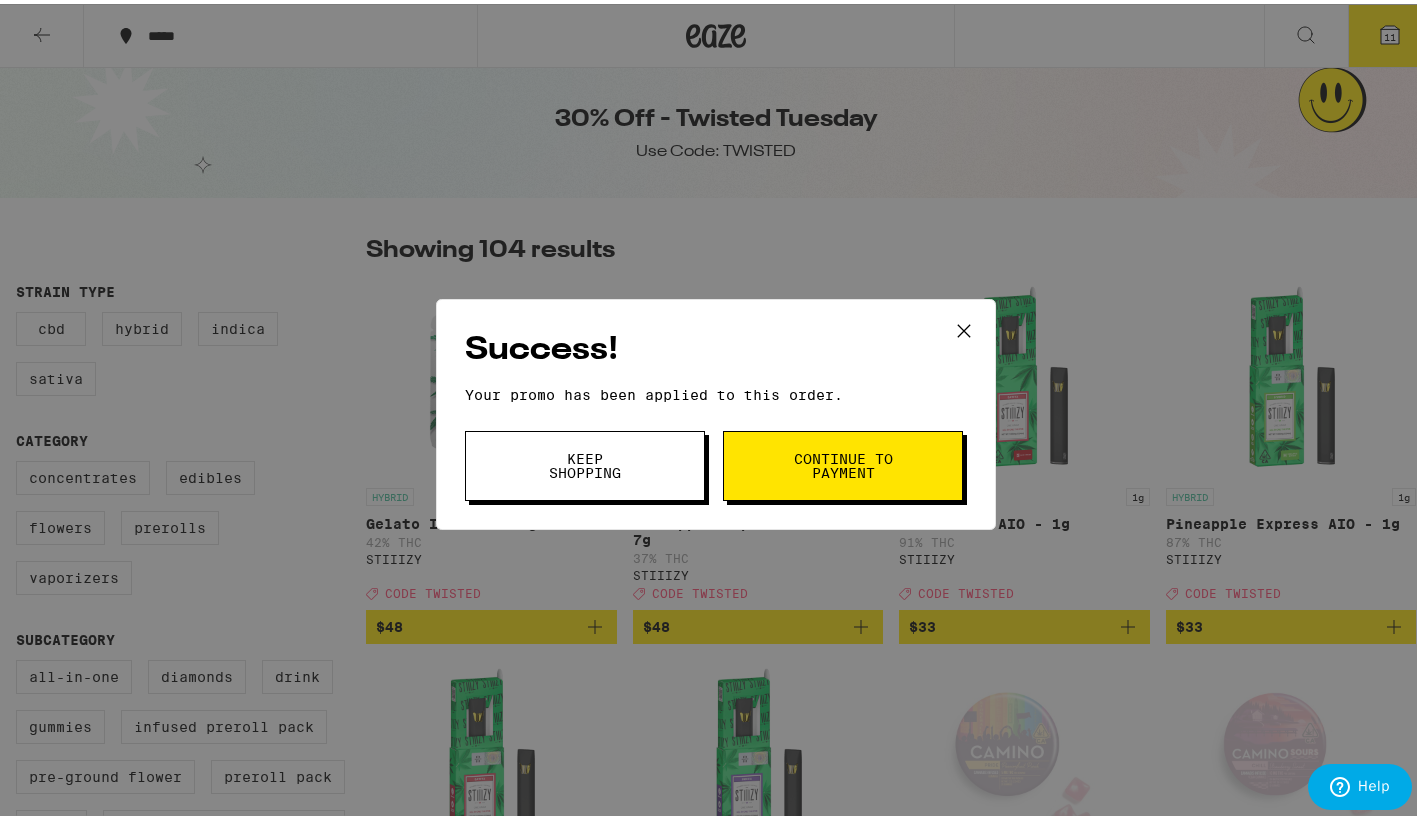 click on "Continue to payment" at bounding box center (843, 462) 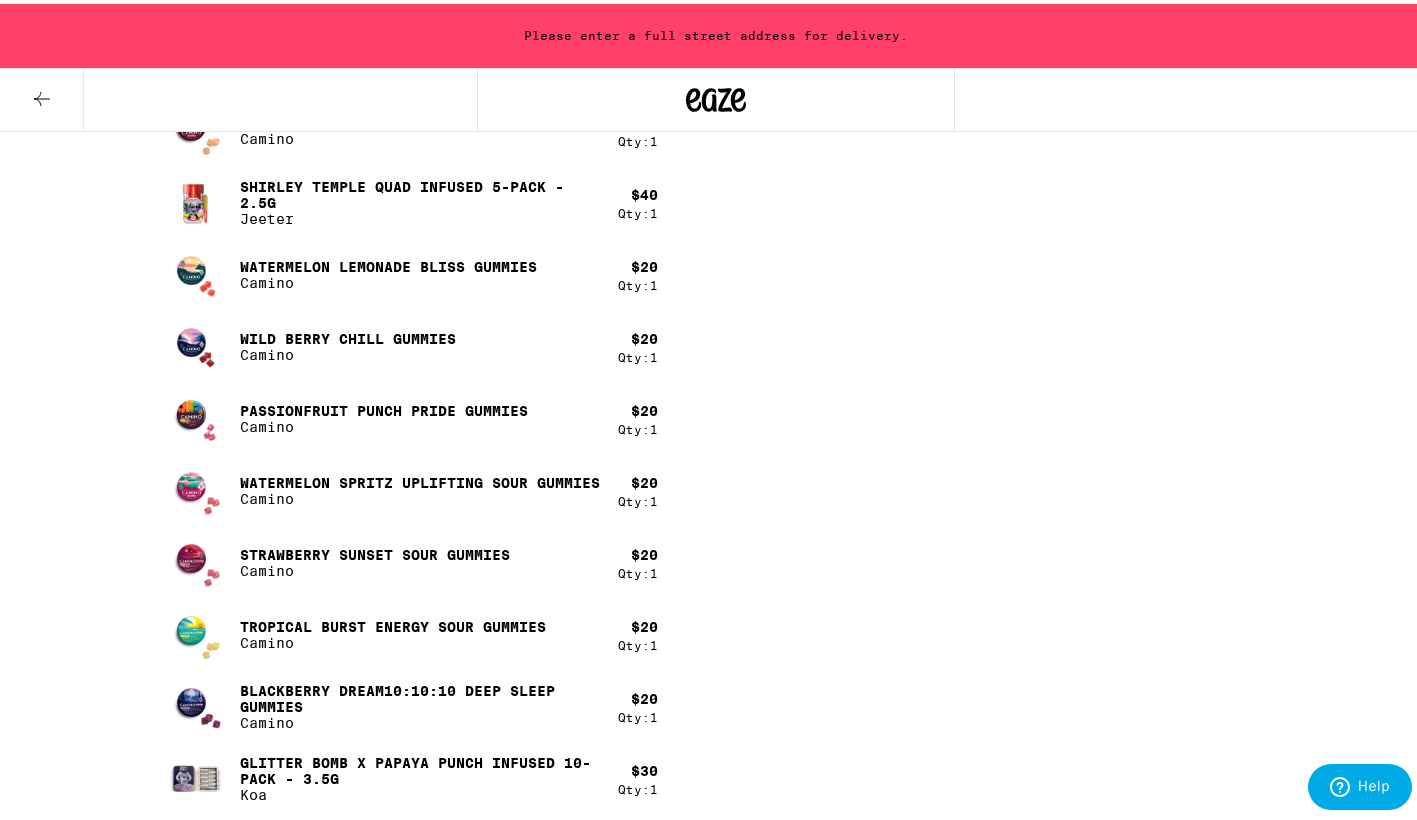 scroll, scrollTop: 1260, scrollLeft: 0, axis: vertical 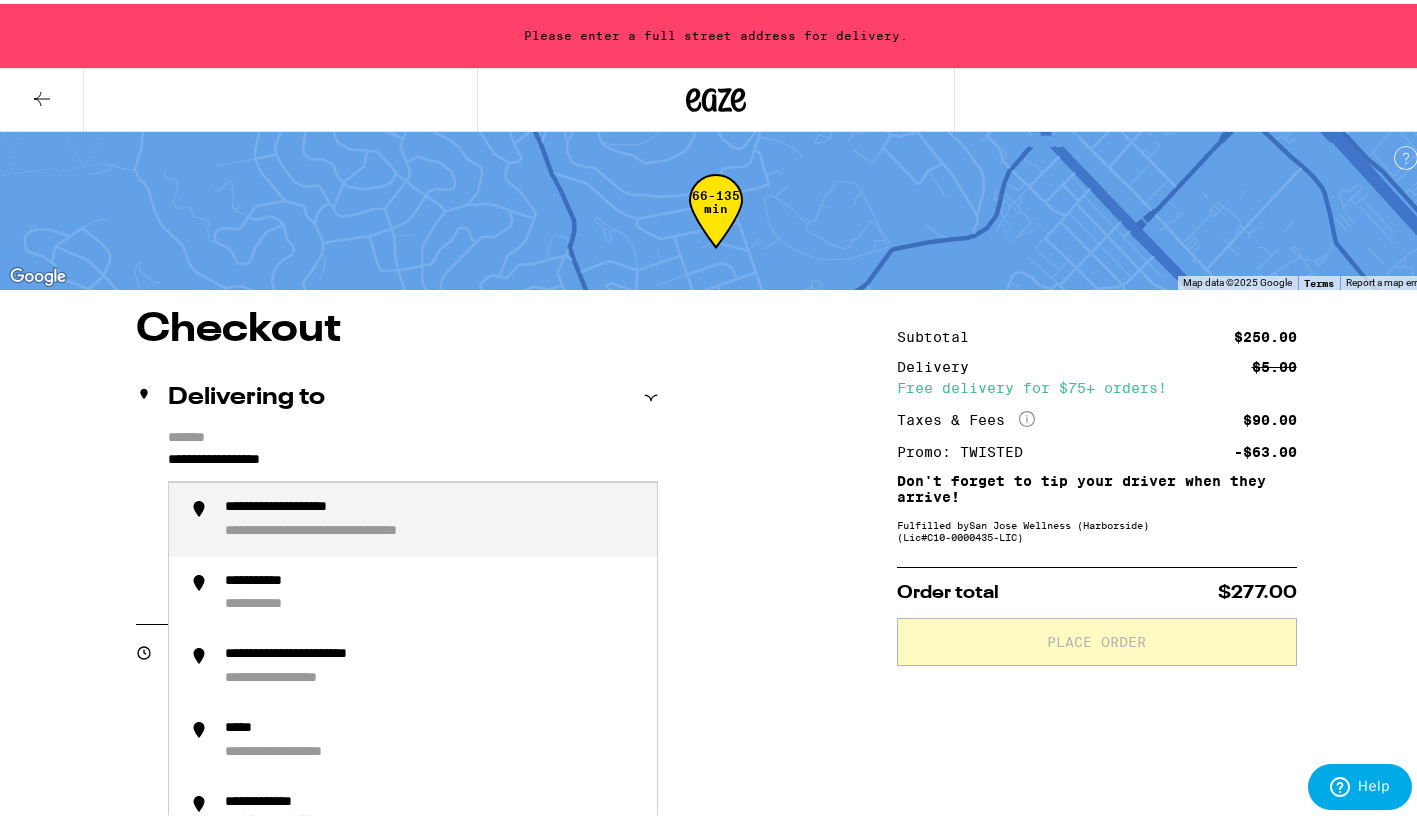 drag, startPoint x: 476, startPoint y: 465, endPoint x: 133, endPoint y: 439, distance: 343.984 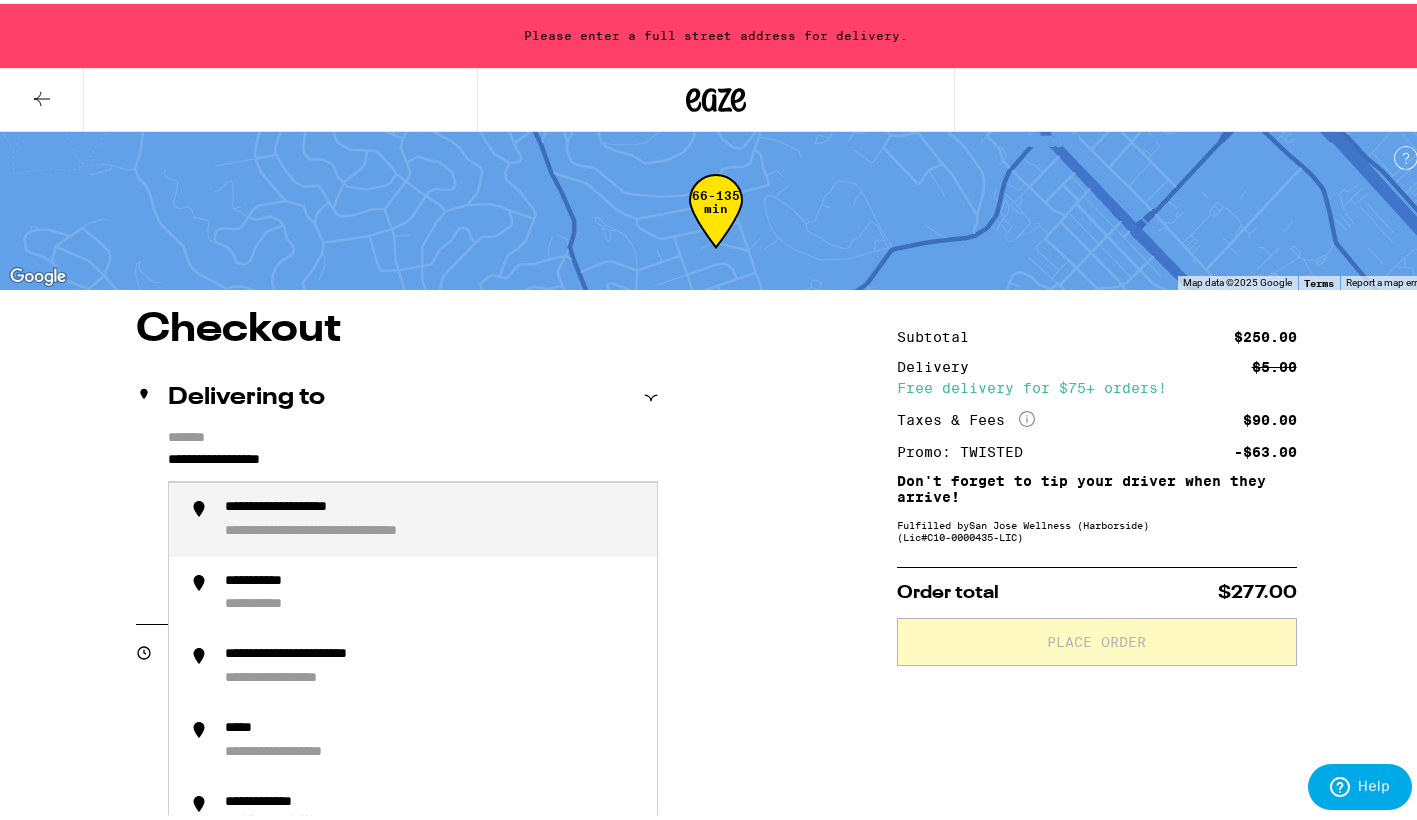 click on "**********" at bounding box center [397, 512] 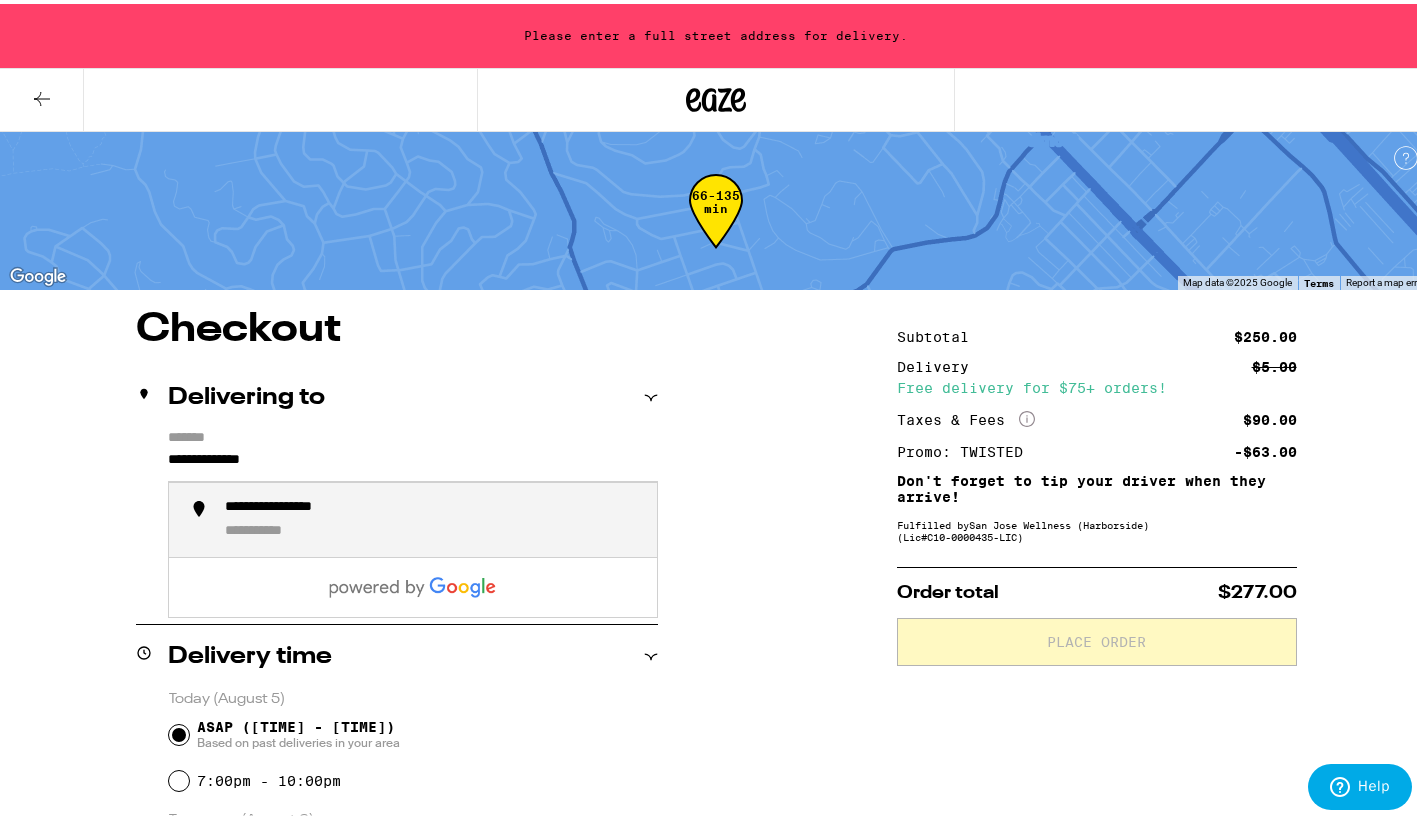 scroll, scrollTop: 0, scrollLeft: 0, axis: both 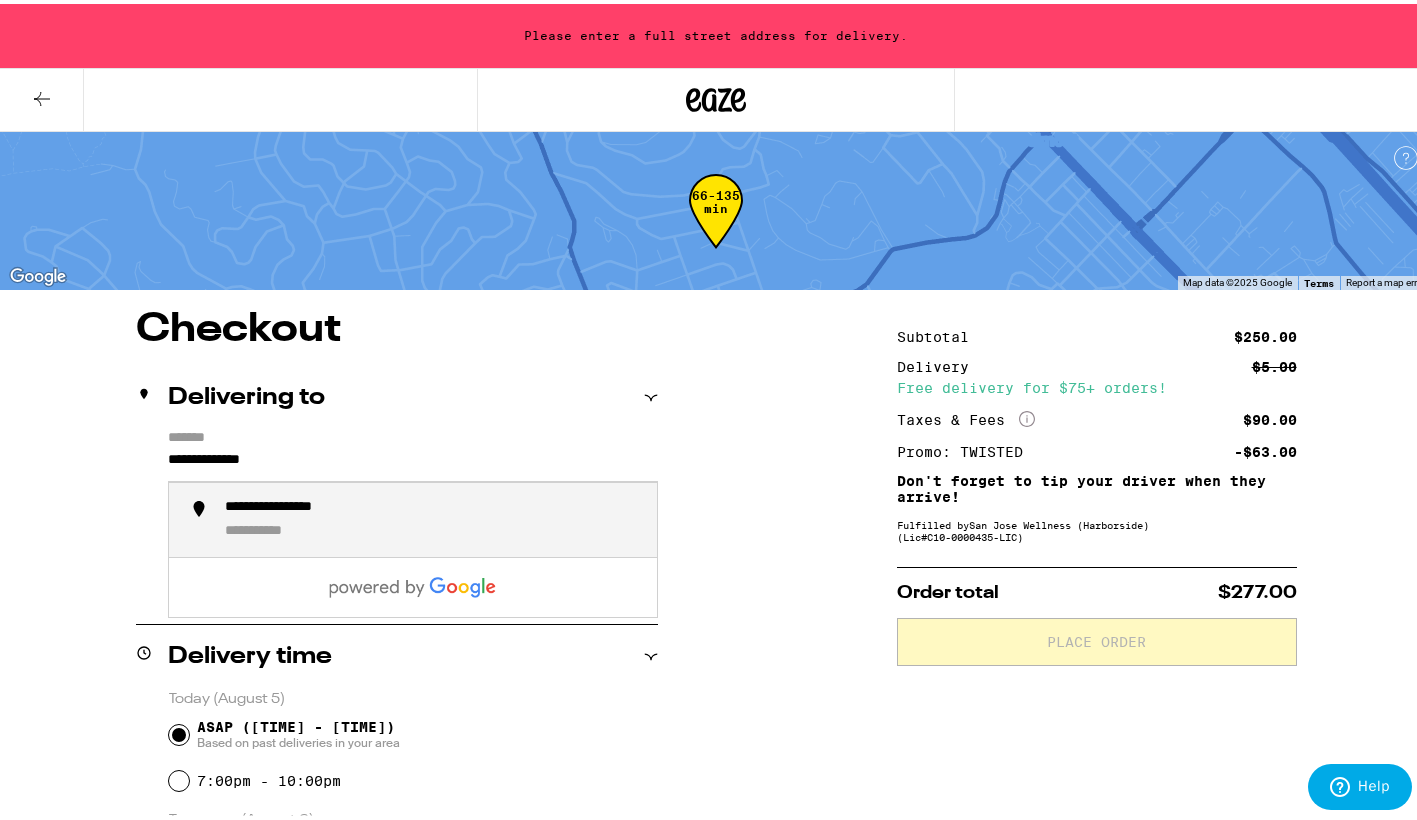 click on "**********" at bounding box center (433, 516) 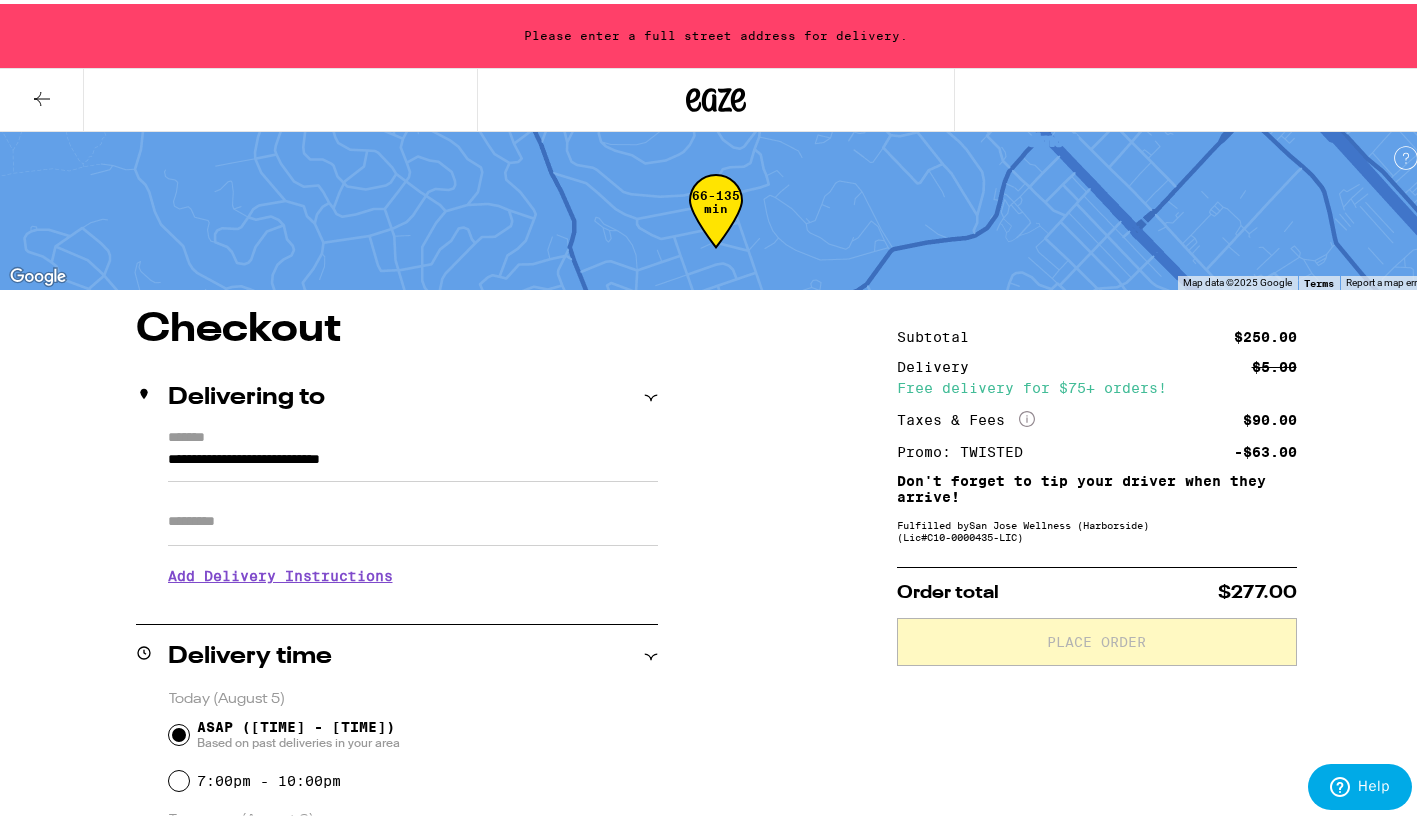 type on "**********" 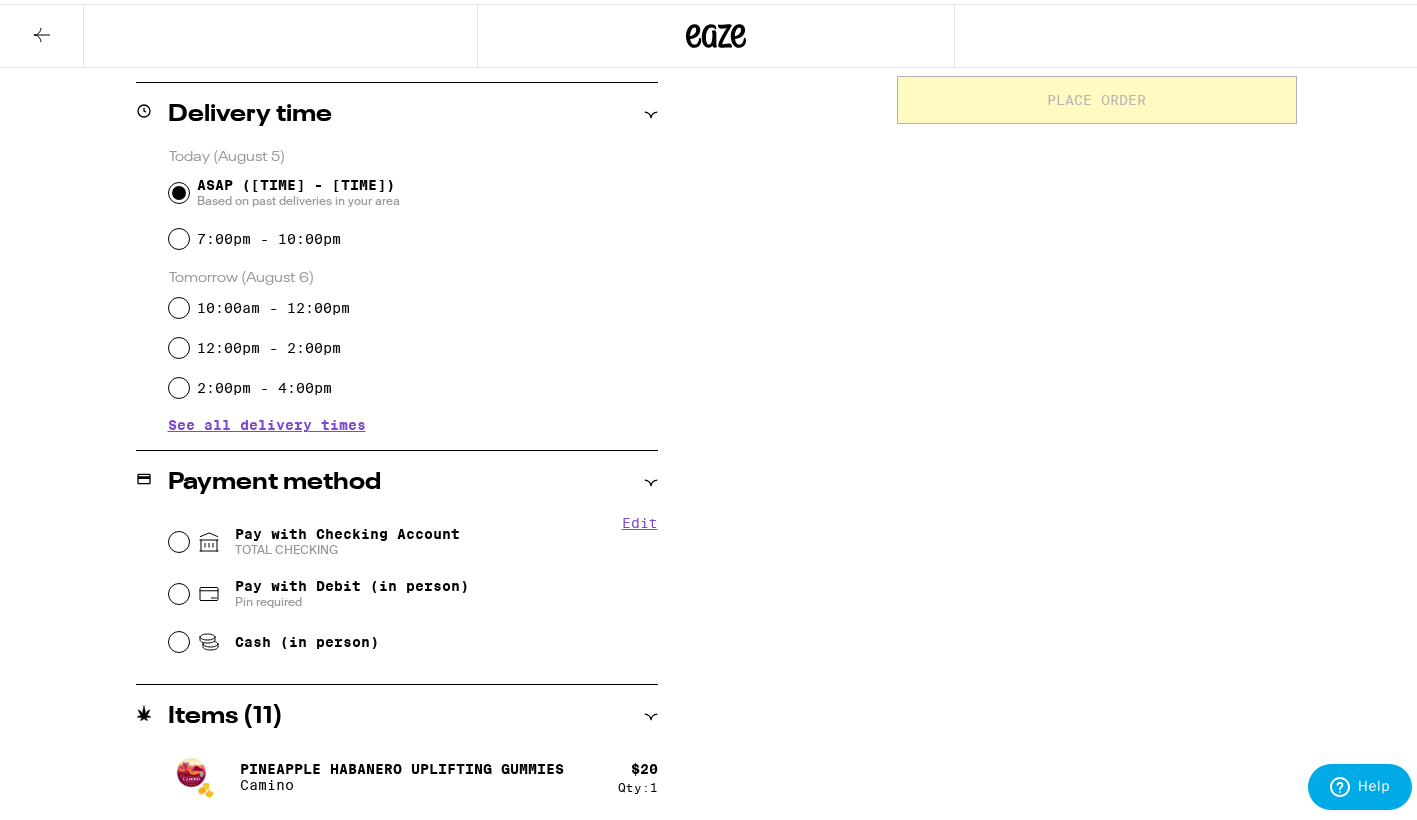scroll, scrollTop: 513, scrollLeft: 0, axis: vertical 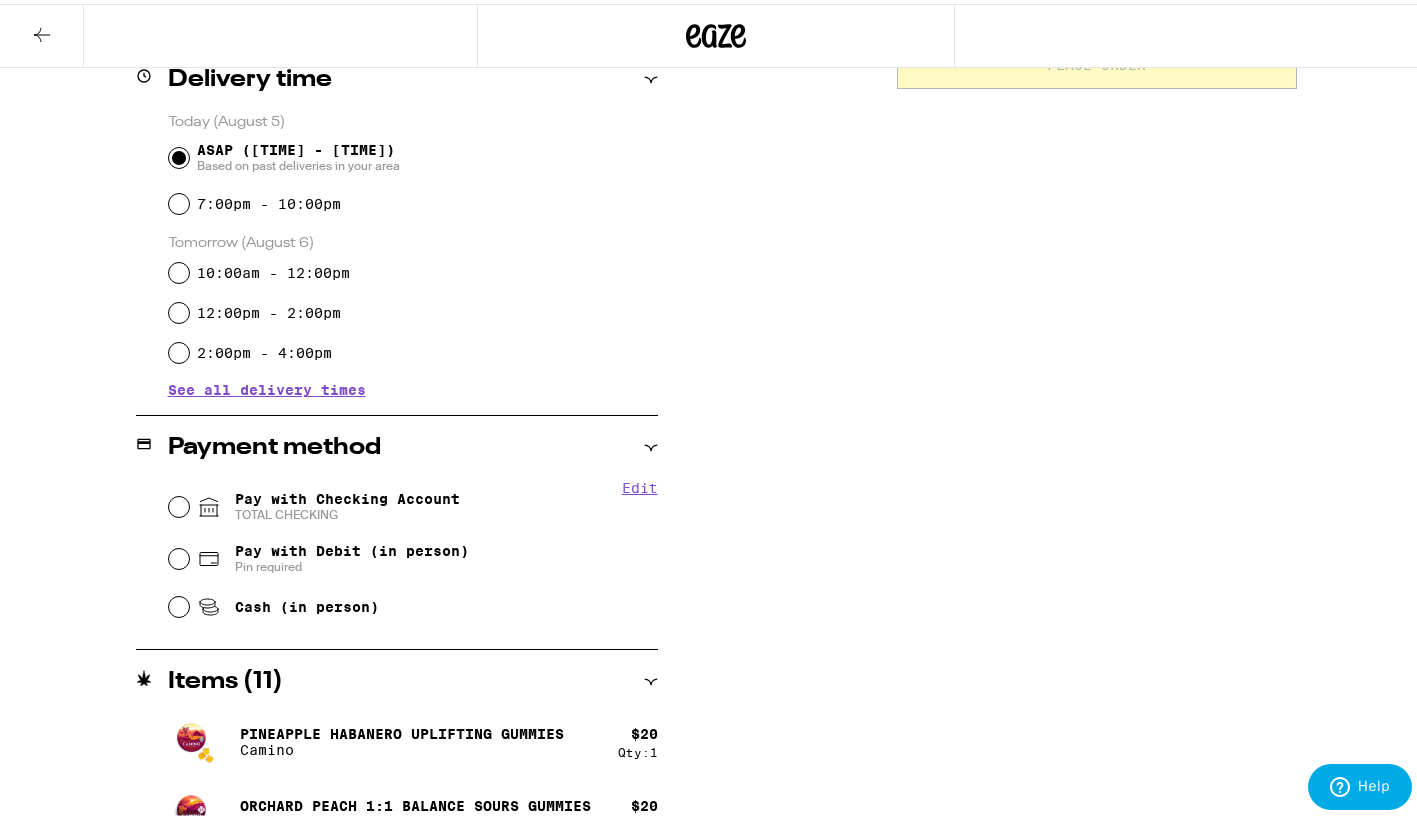 click on "Pay with Checking Account TOTAL CHECKING" at bounding box center [347, 503] 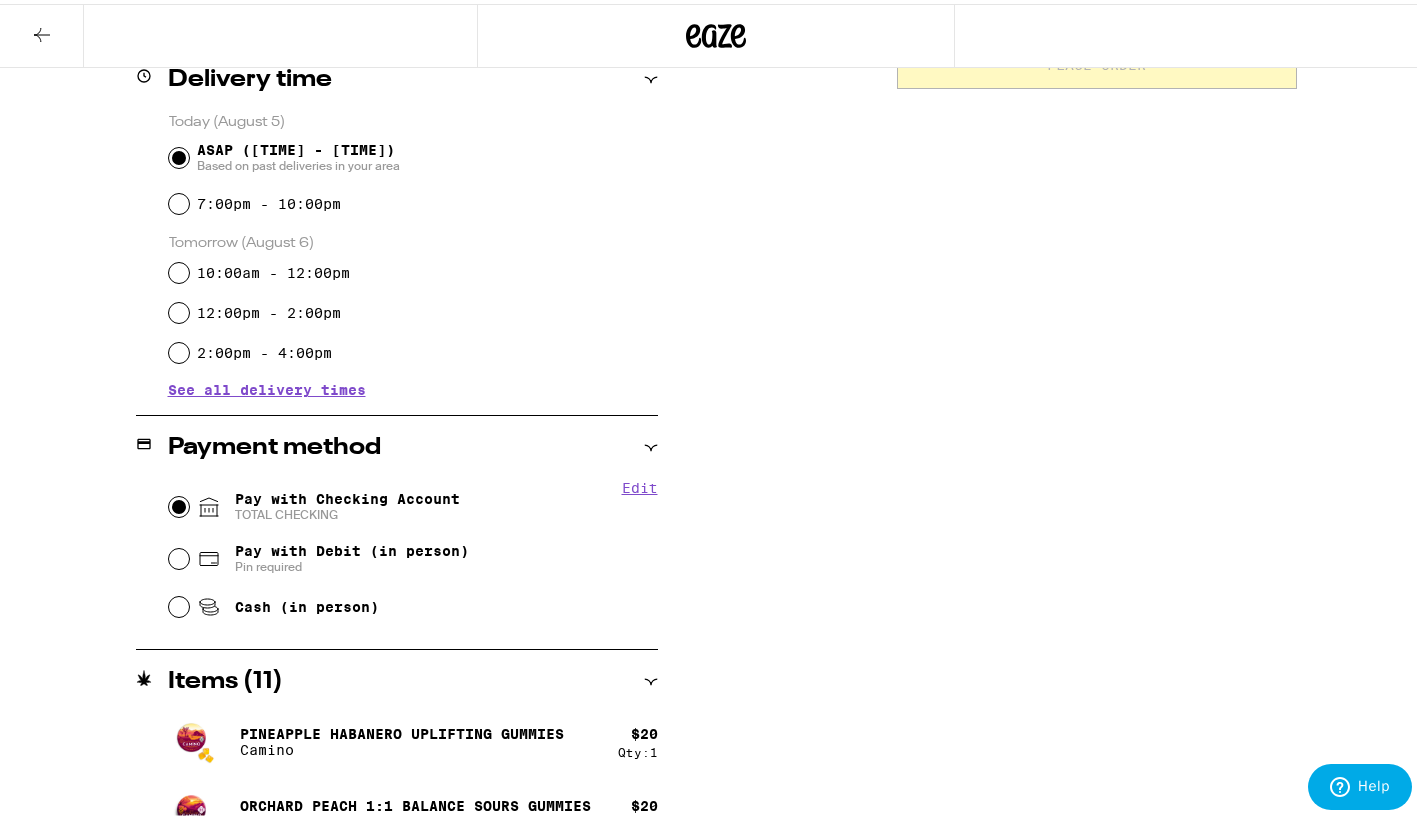 radio on "true" 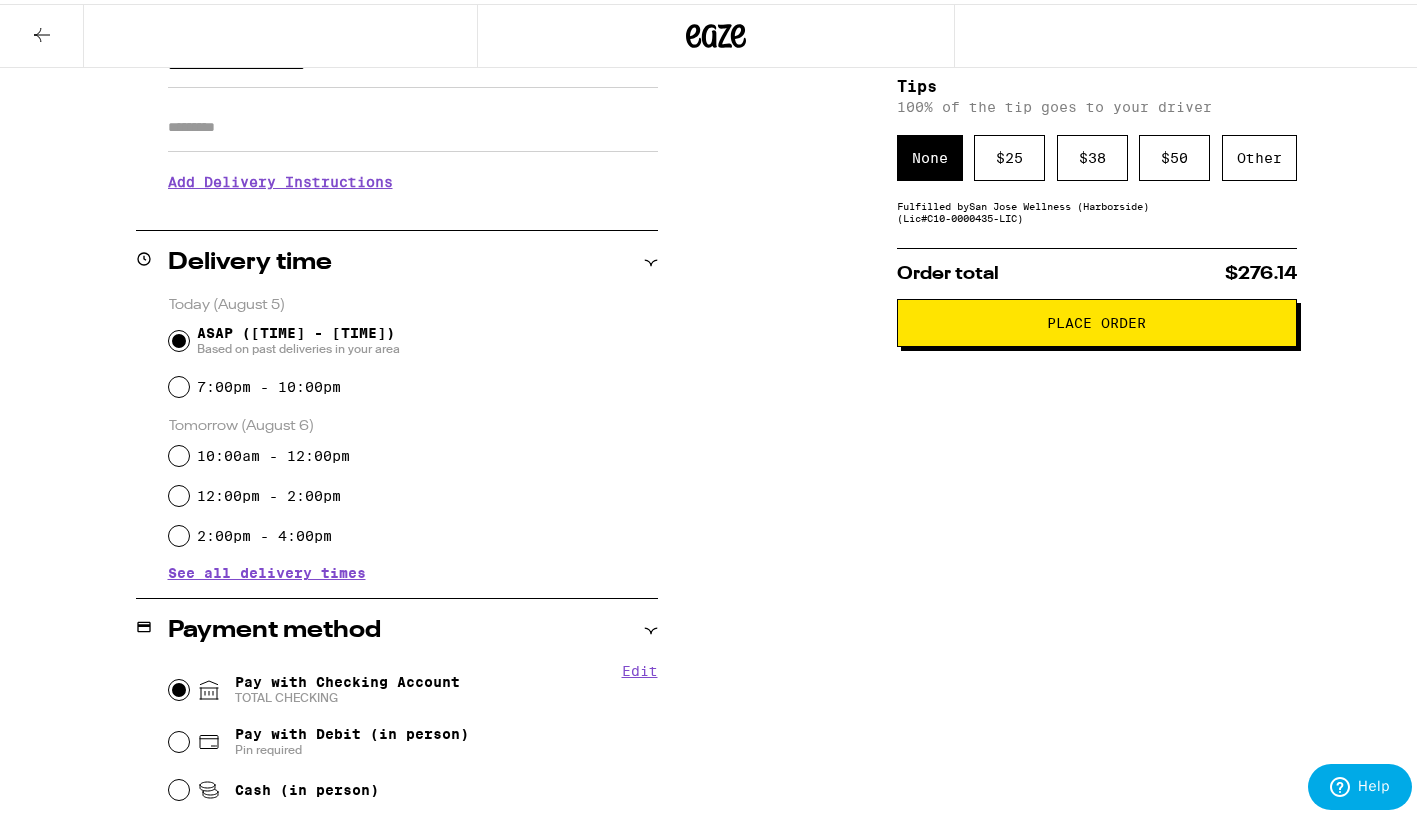 scroll, scrollTop: 166, scrollLeft: 0, axis: vertical 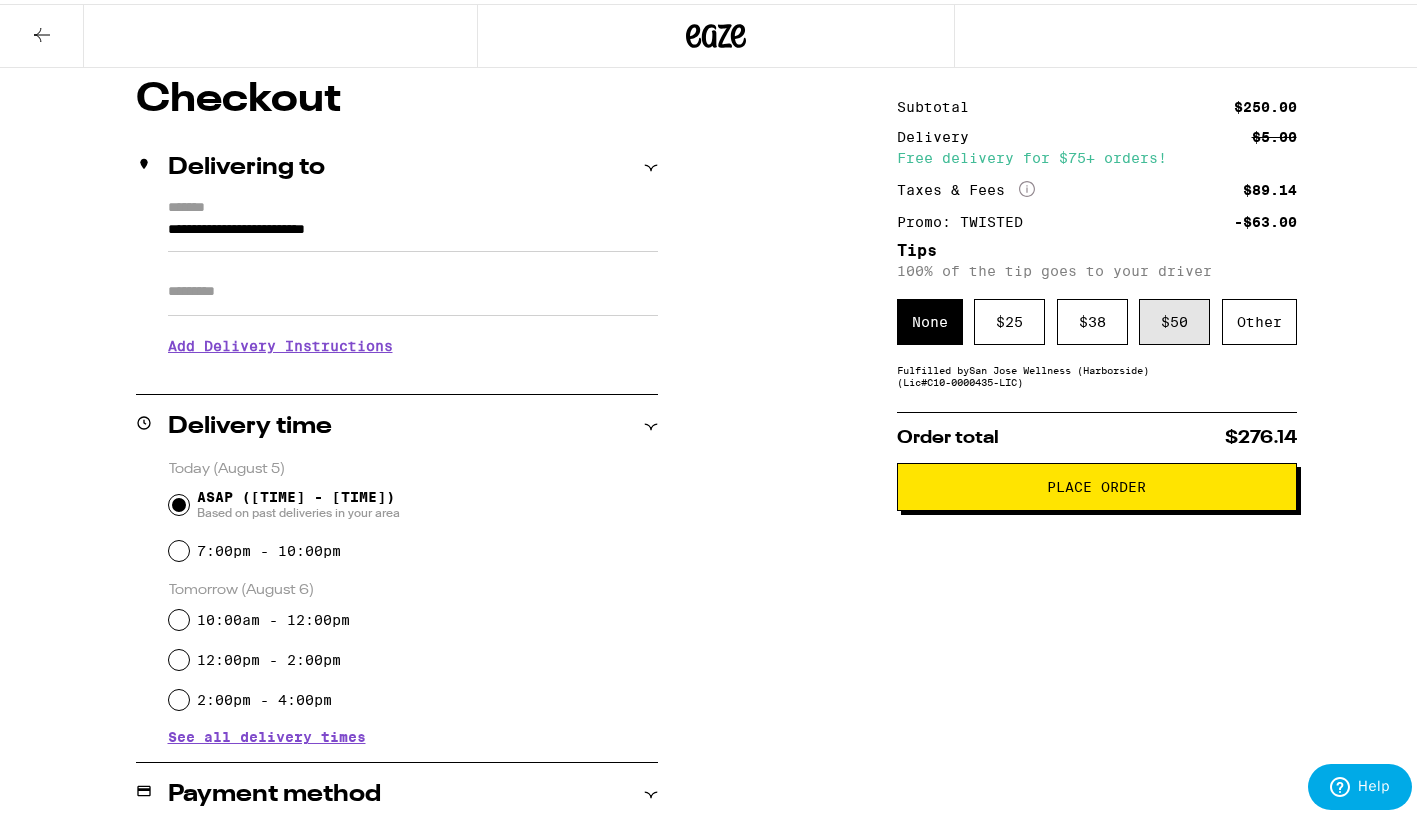 click on "$ 50" at bounding box center (1174, 318) 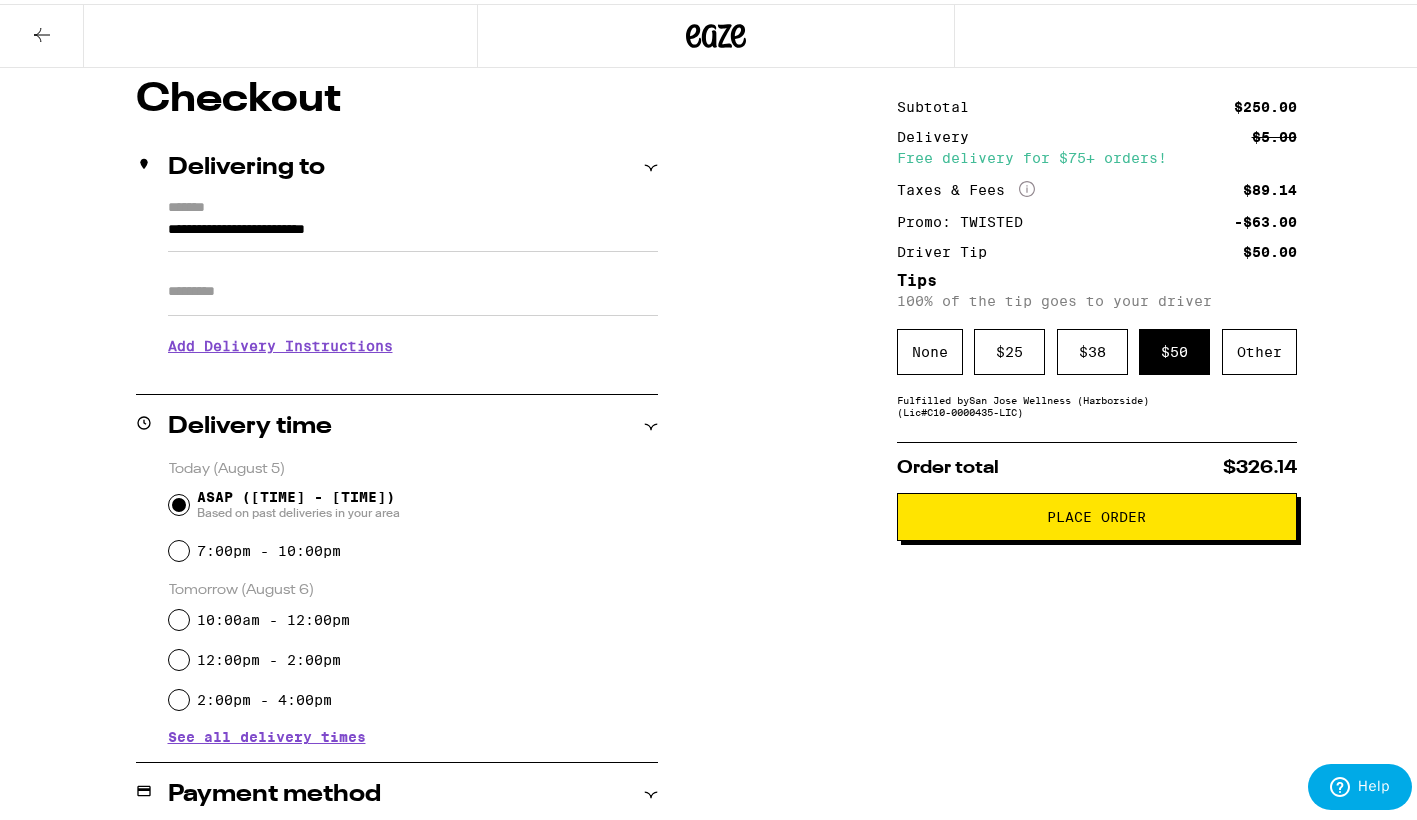 drag, startPoint x: 1144, startPoint y: 516, endPoint x: 1068, endPoint y: 280, distance: 247.93547 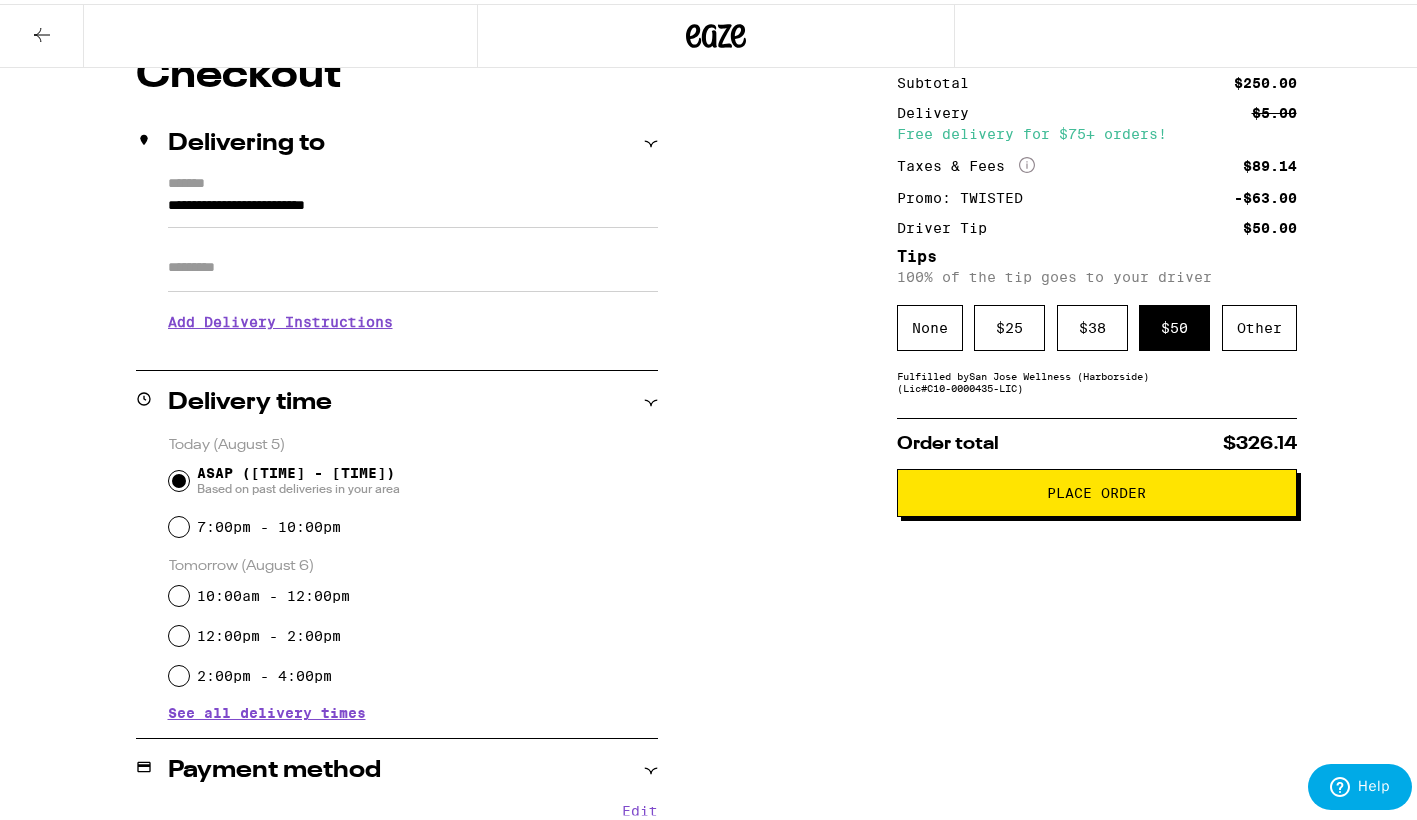 scroll, scrollTop: 100, scrollLeft: 0, axis: vertical 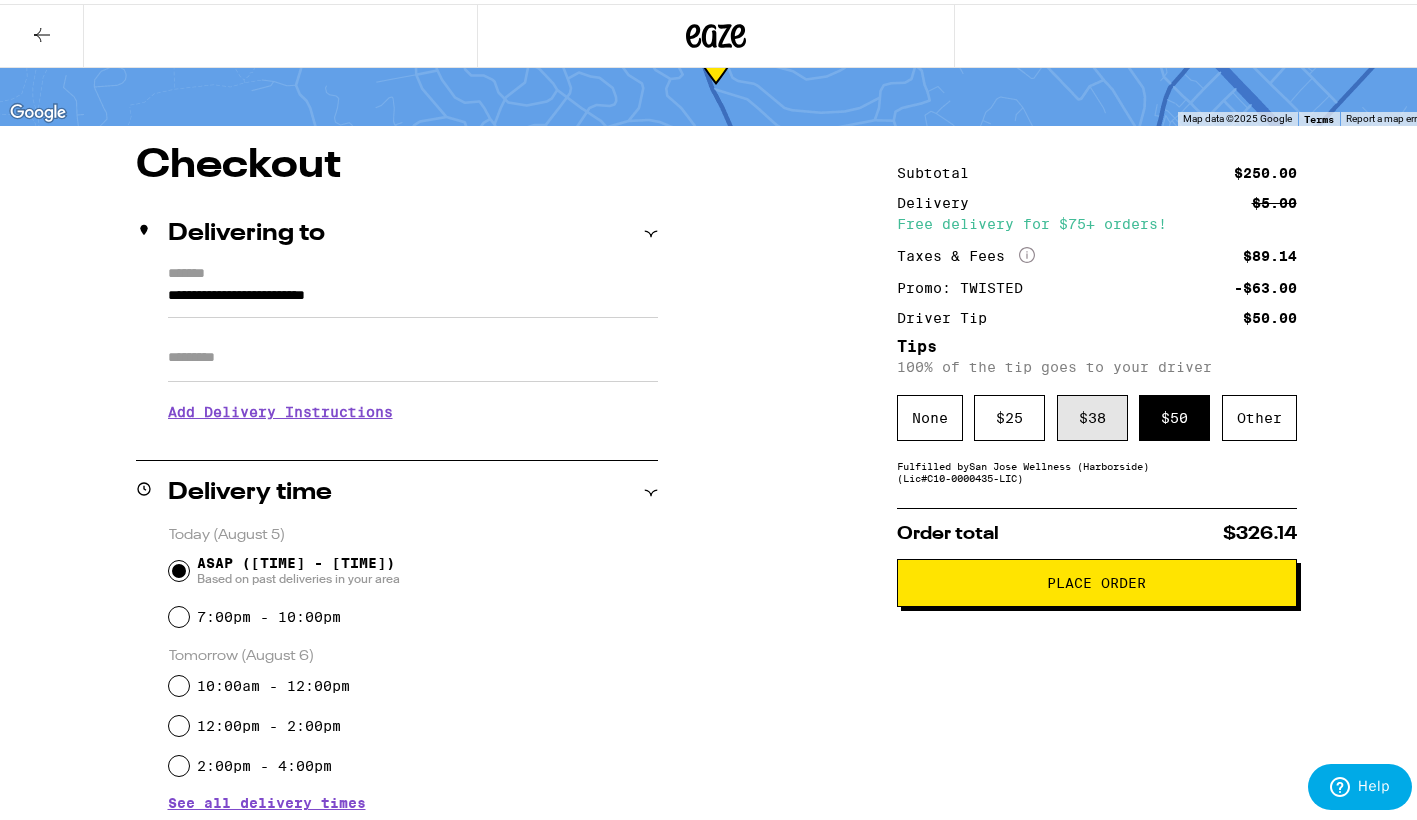 click on "$ 38" at bounding box center (1092, 414) 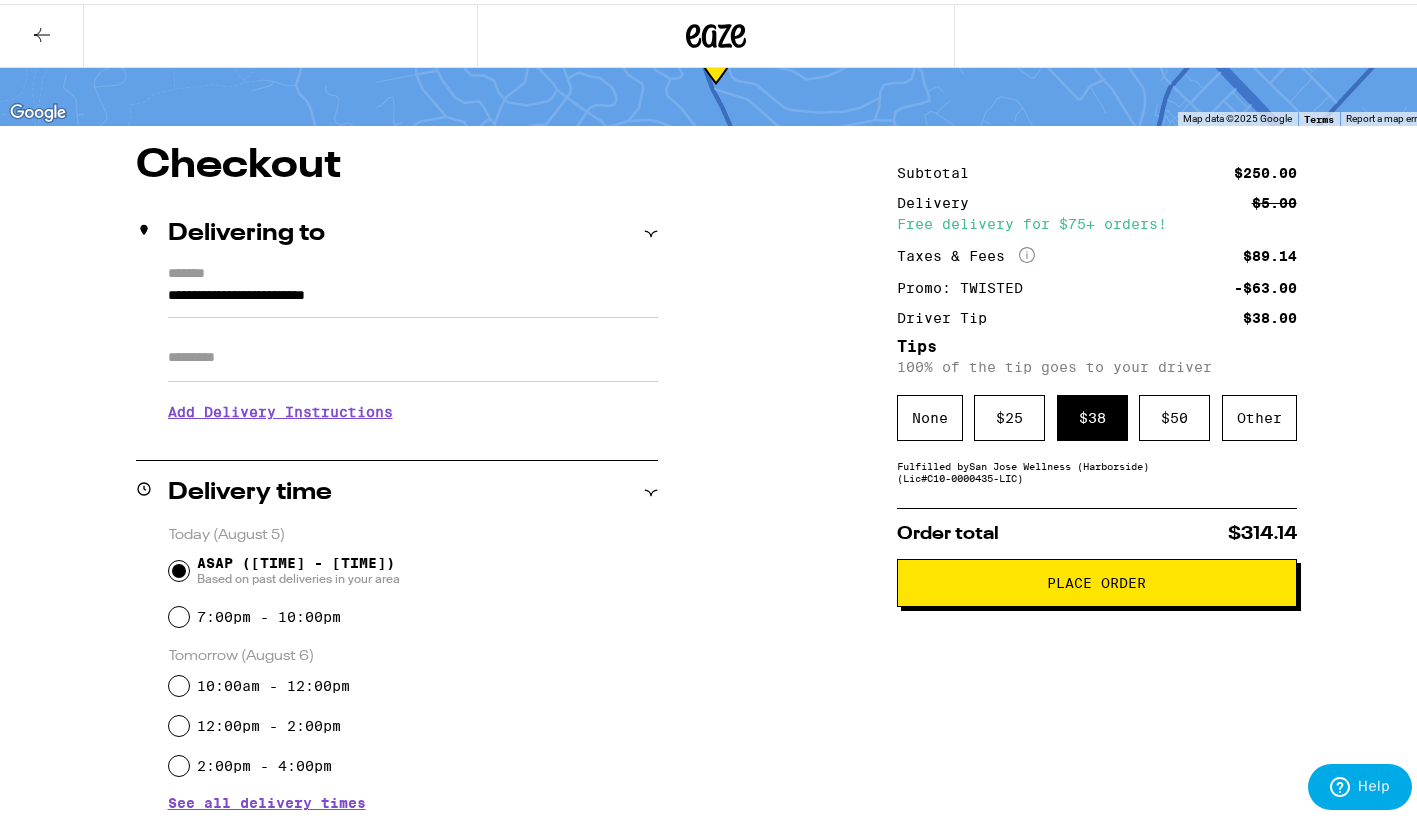 click on "Place Order" at bounding box center (1097, 579) 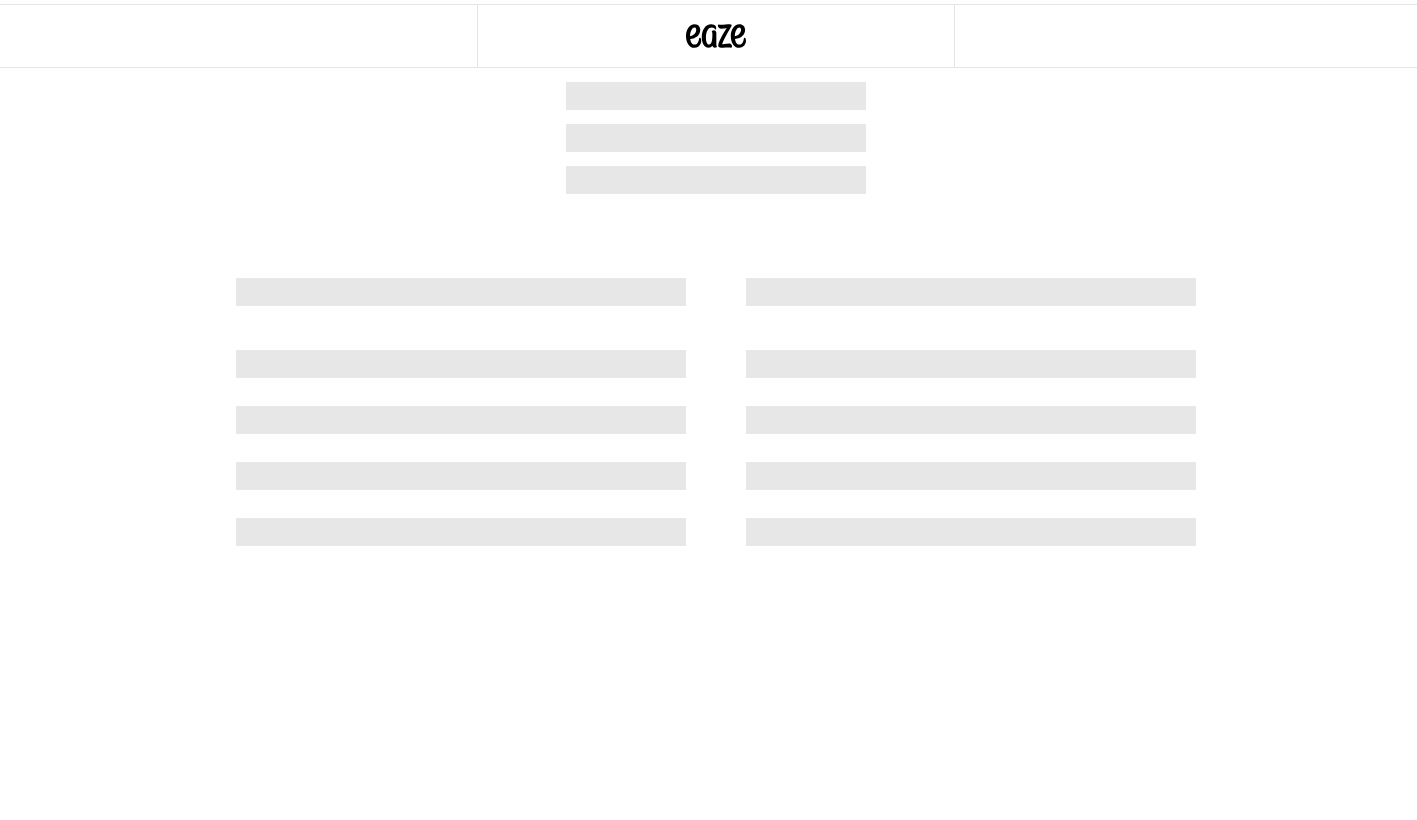 scroll, scrollTop: 0, scrollLeft: 0, axis: both 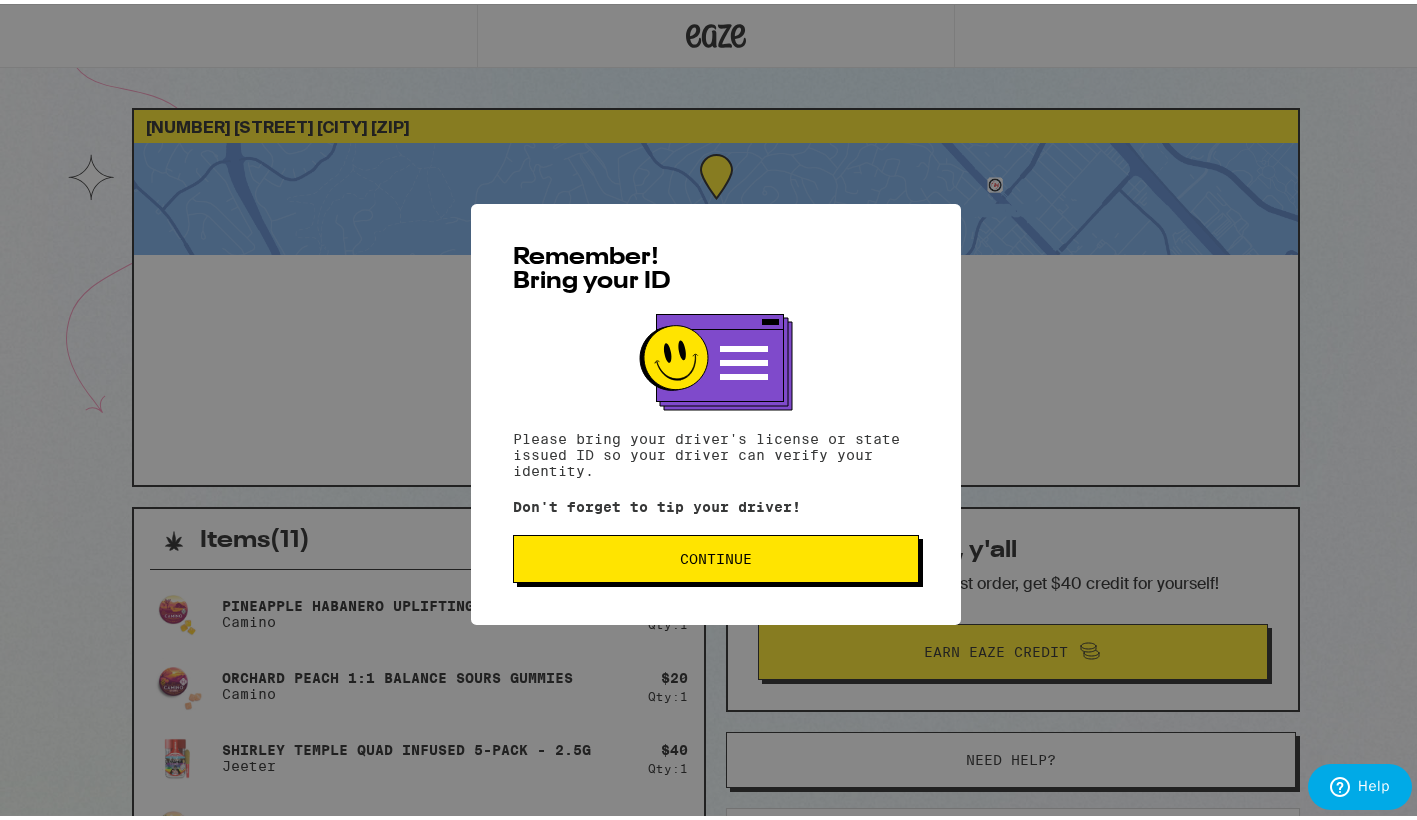 click on "Continue" at bounding box center (716, 555) 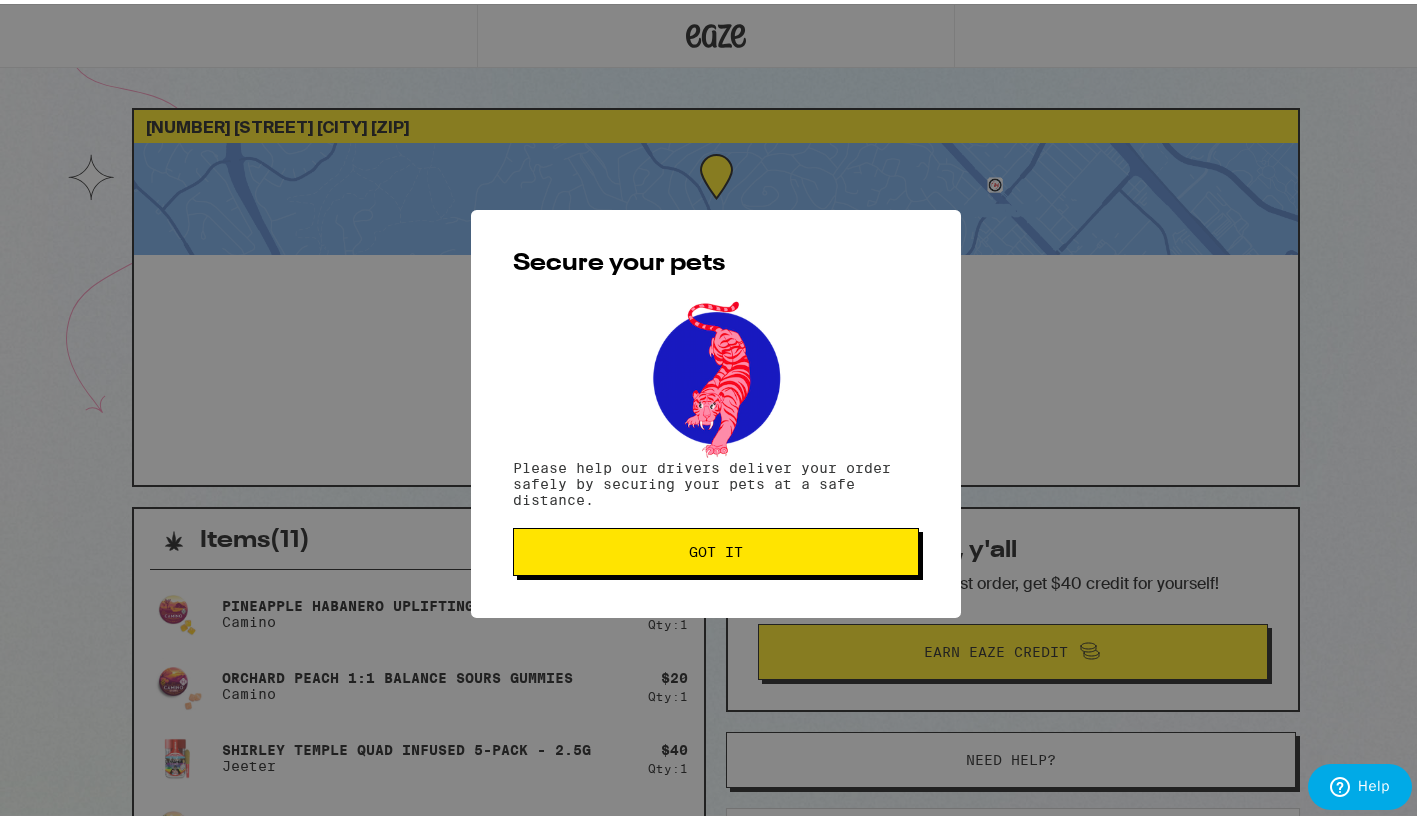 click on "Got it" at bounding box center [716, 548] 